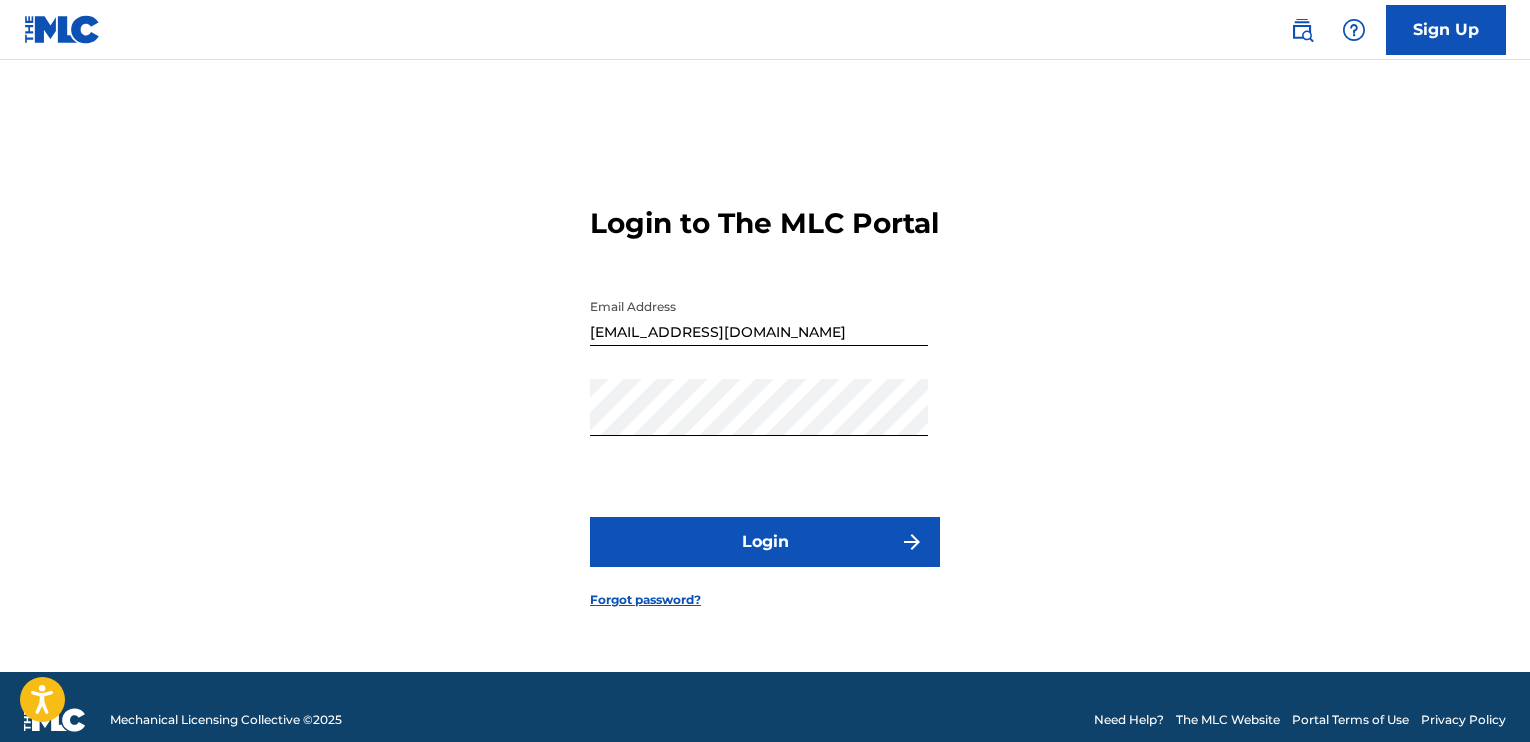 scroll, scrollTop: 0, scrollLeft: 0, axis: both 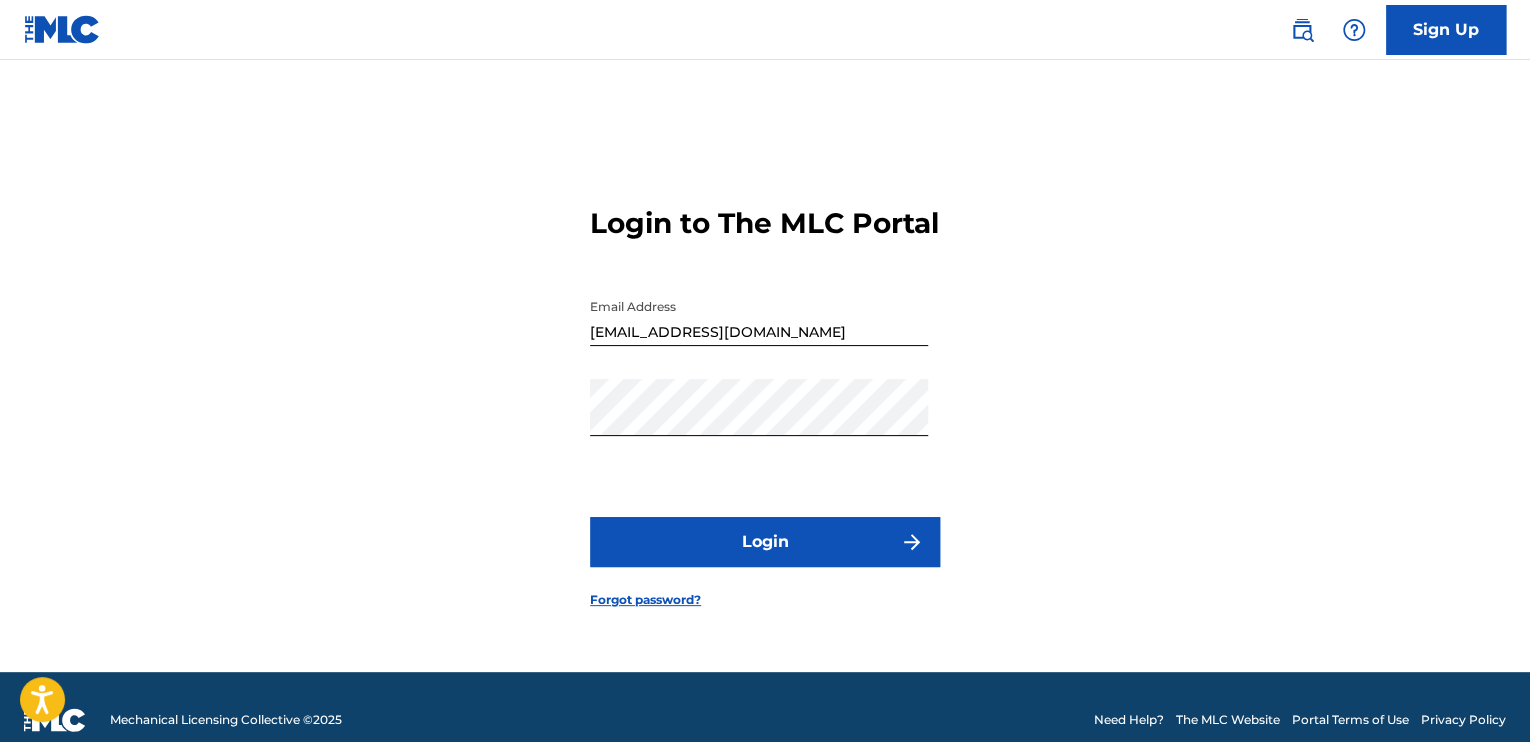 click on "Login" at bounding box center [765, 542] 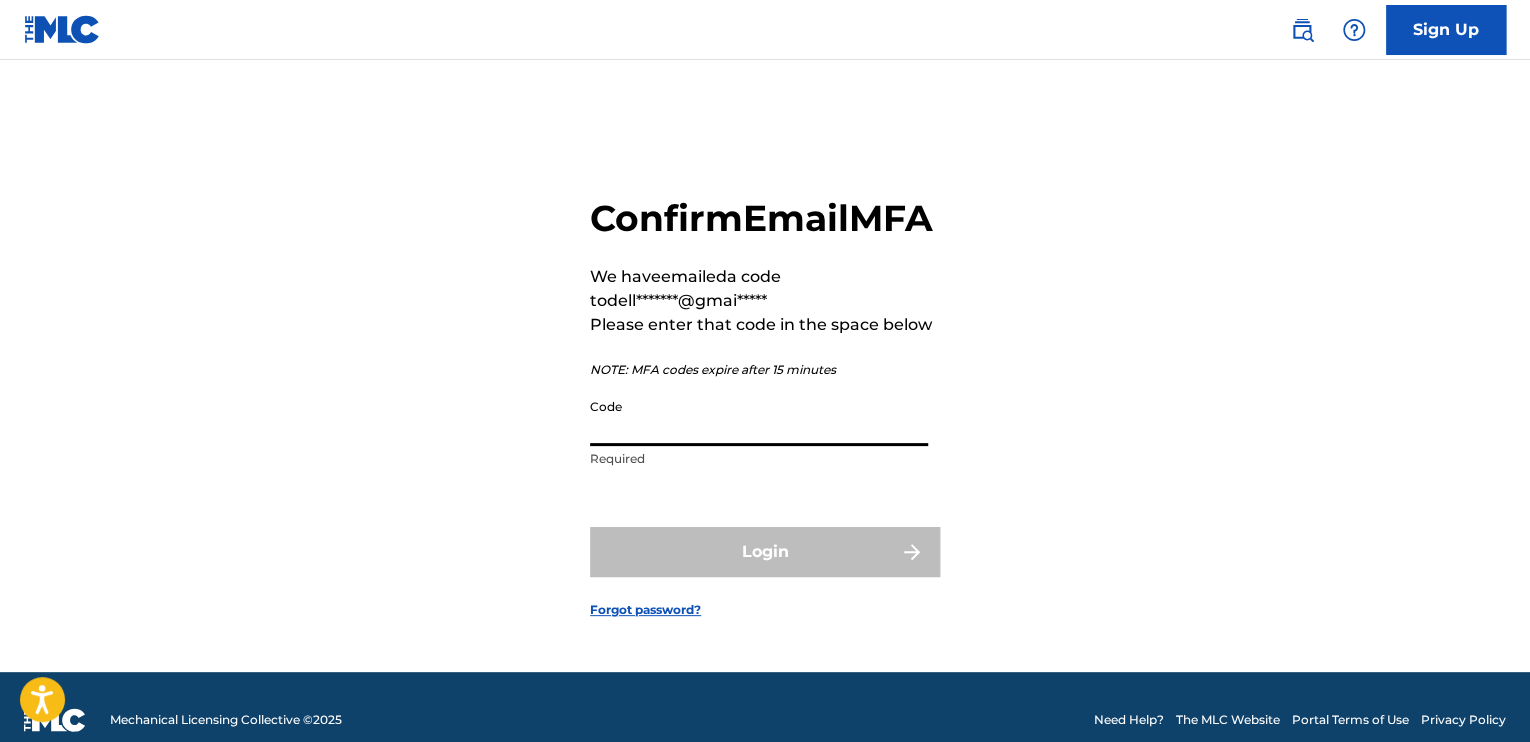 click on "Code" at bounding box center (759, 417) 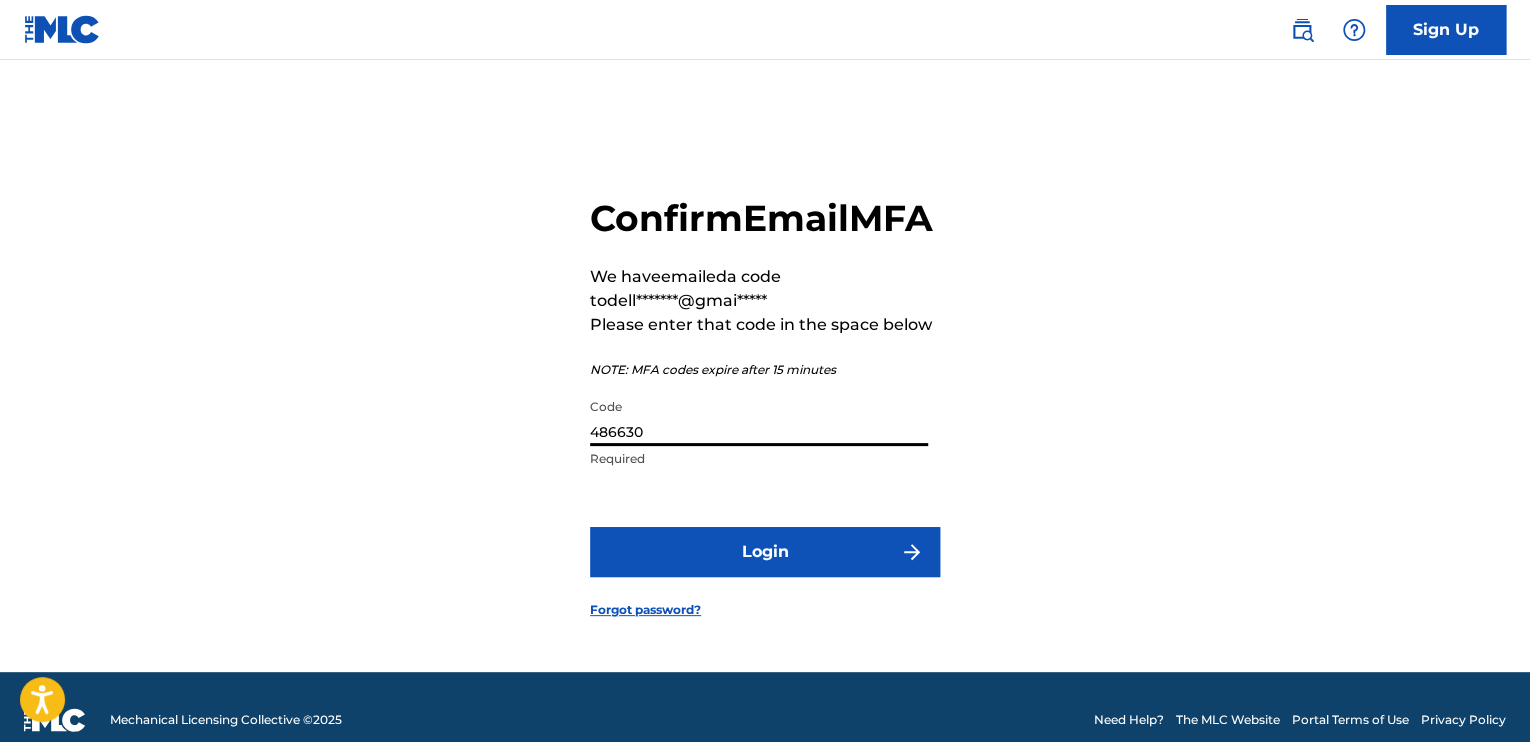 type on "486630" 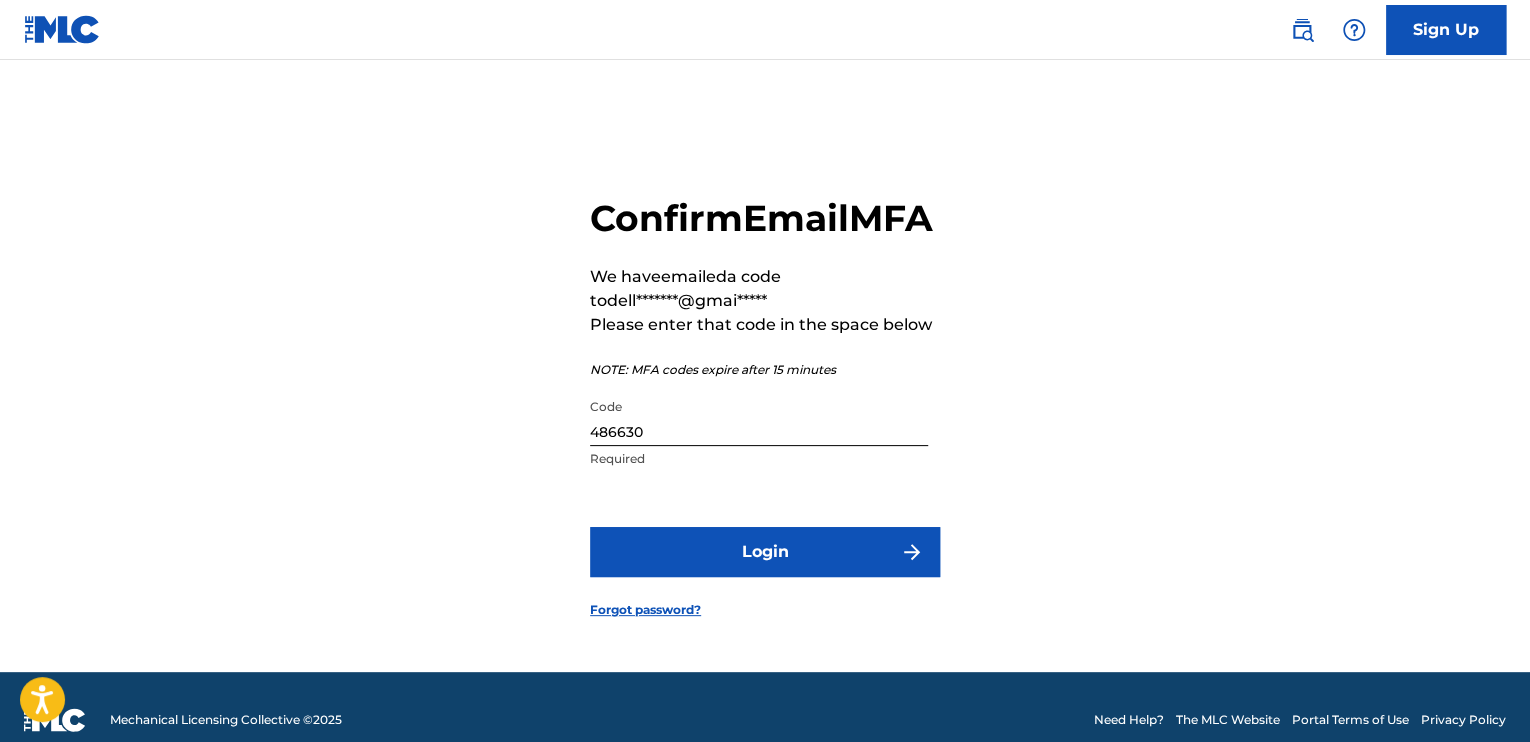 click on "Login" at bounding box center (765, 552) 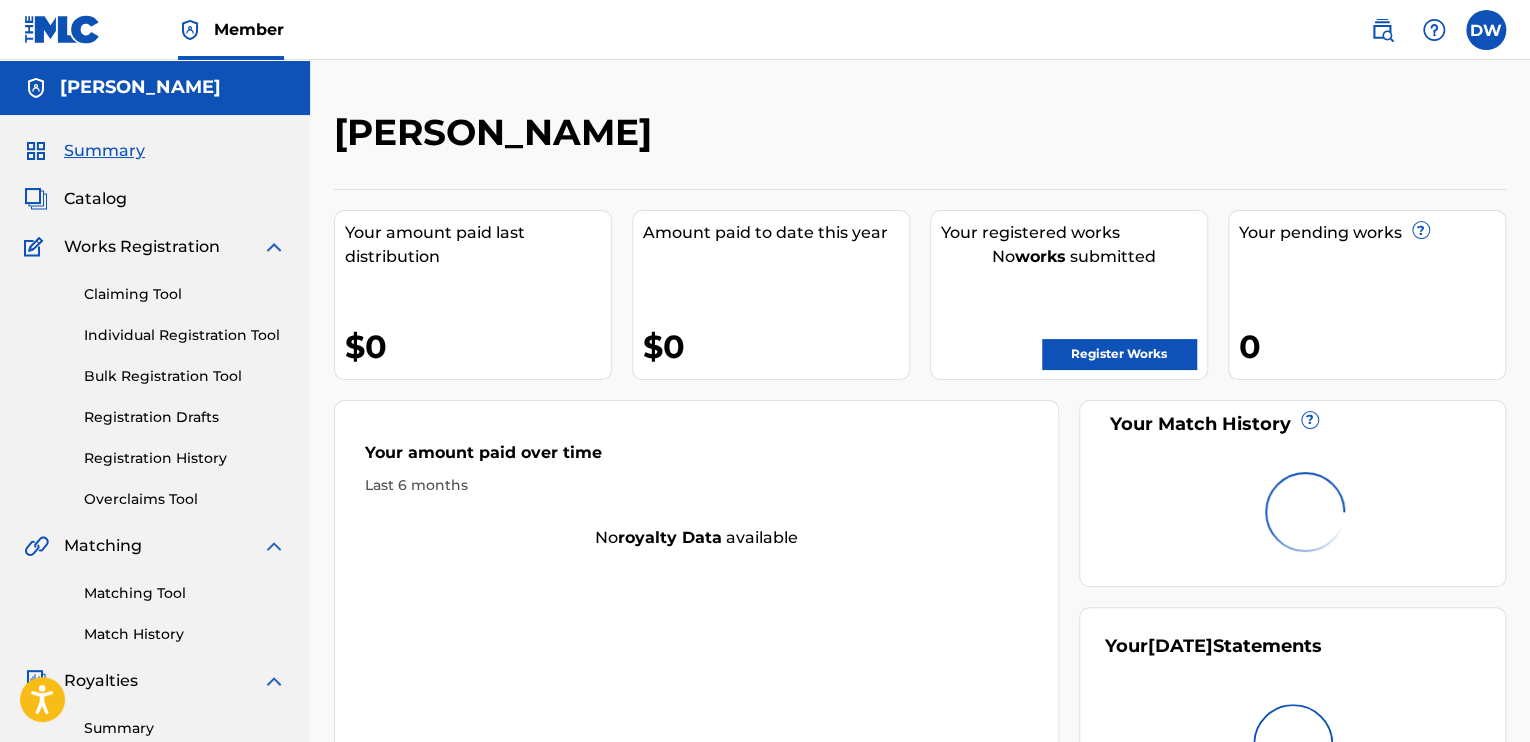 scroll, scrollTop: 0, scrollLeft: 0, axis: both 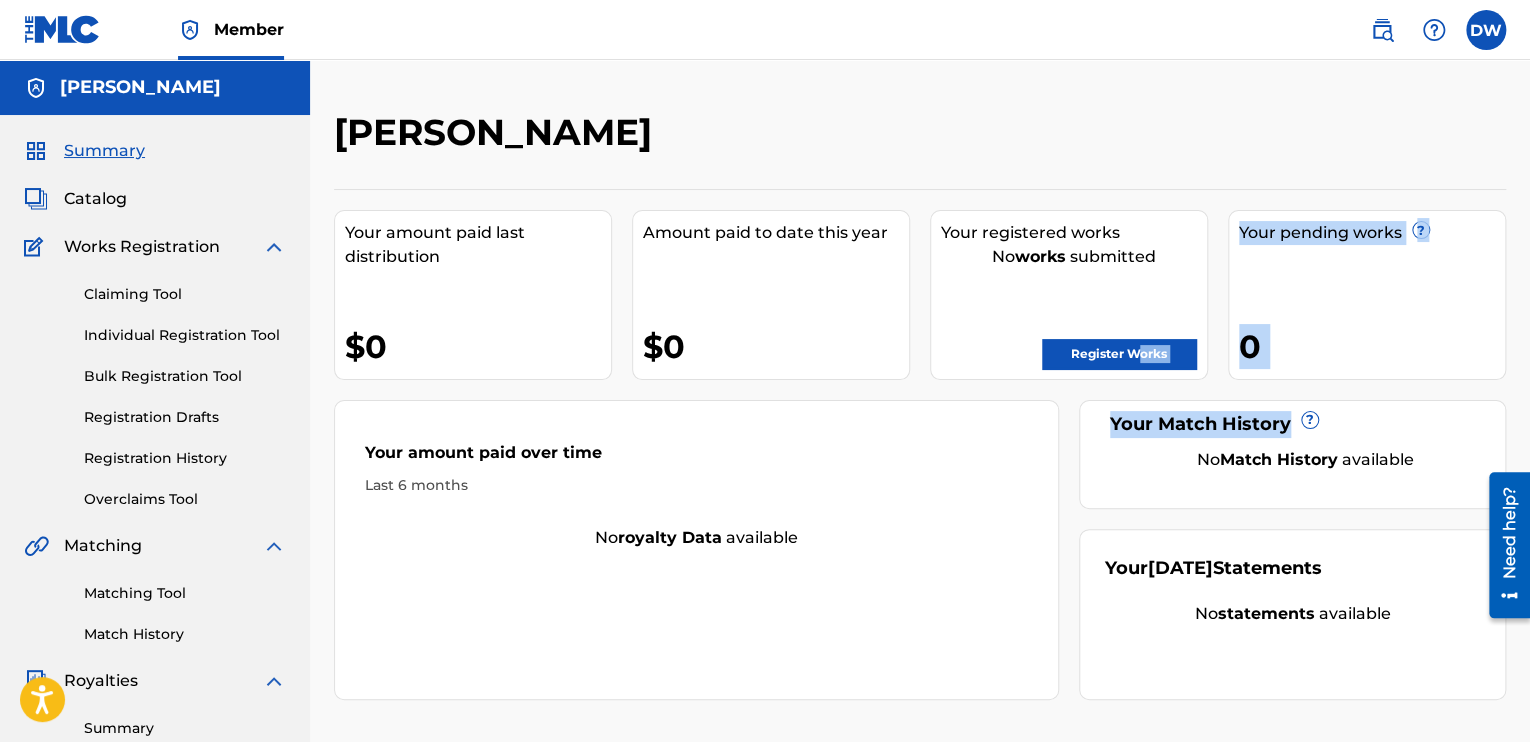 drag, startPoint x: 1373, startPoint y: 401, endPoint x: 1132, endPoint y: 356, distance: 245.16525 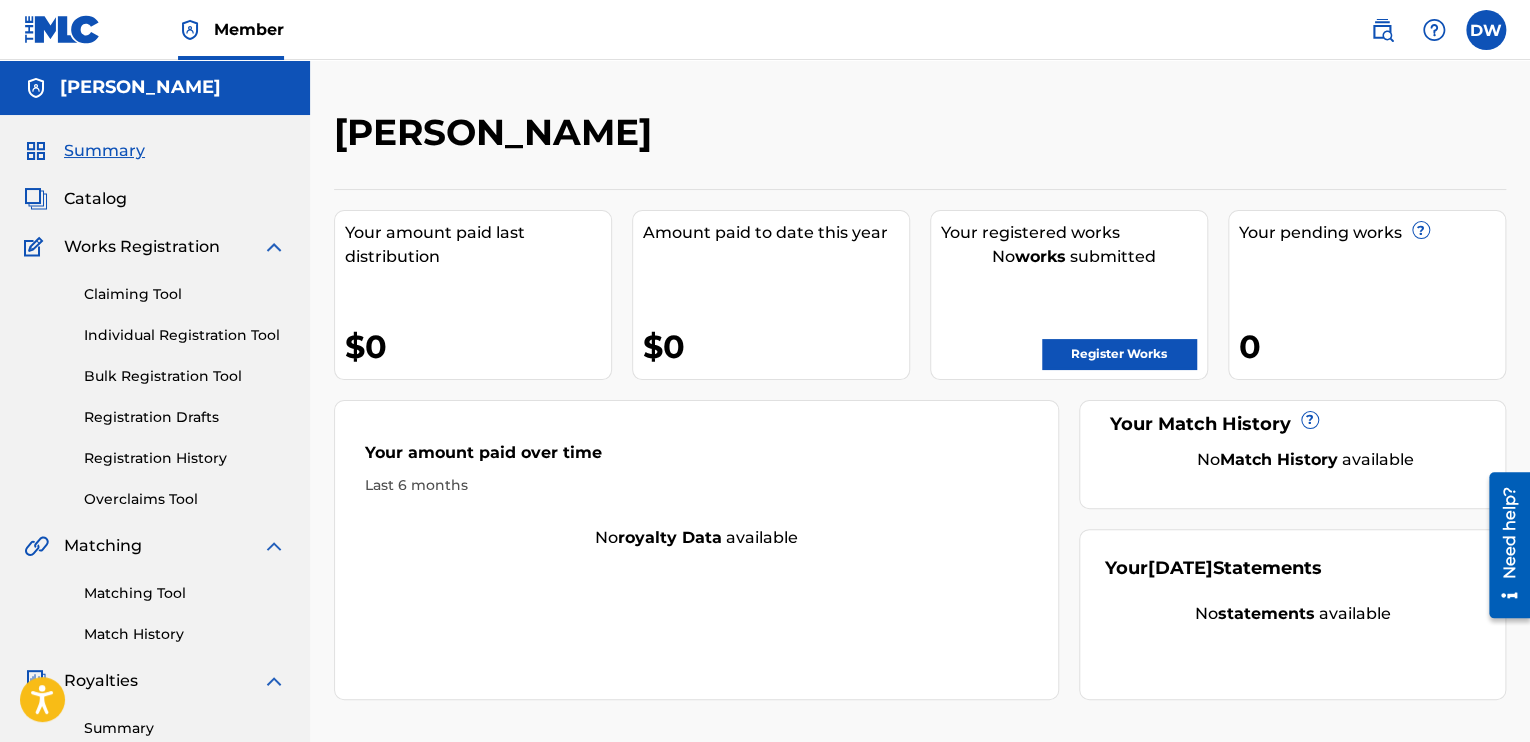 drag, startPoint x: 1132, startPoint y: 356, endPoint x: 1054, endPoint y: 287, distance: 104.13933 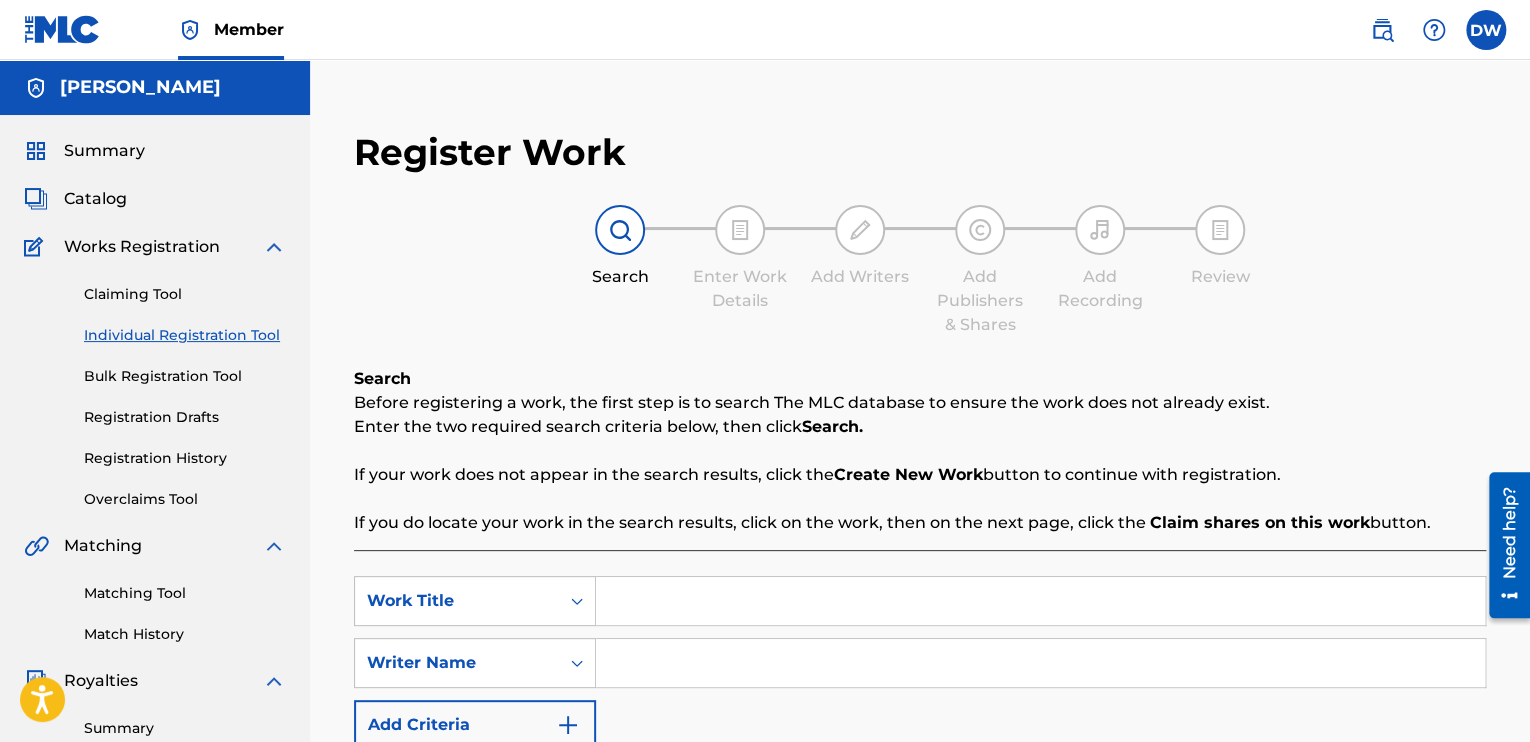 scroll, scrollTop: 498, scrollLeft: 0, axis: vertical 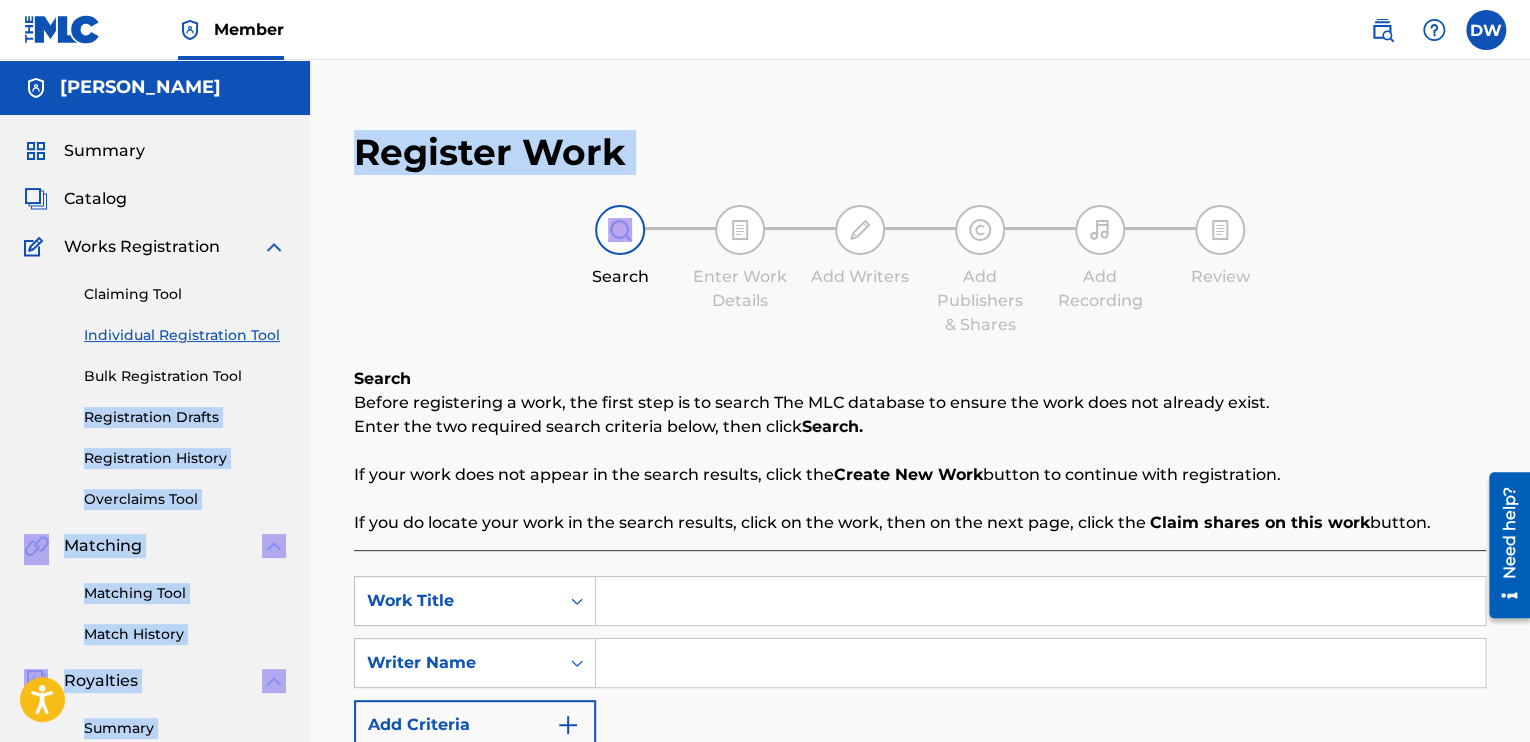 drag, startPoint x: 296, startPoint y: 377, endPoint x: 497, endPoint y: 296, distance: 216.70717 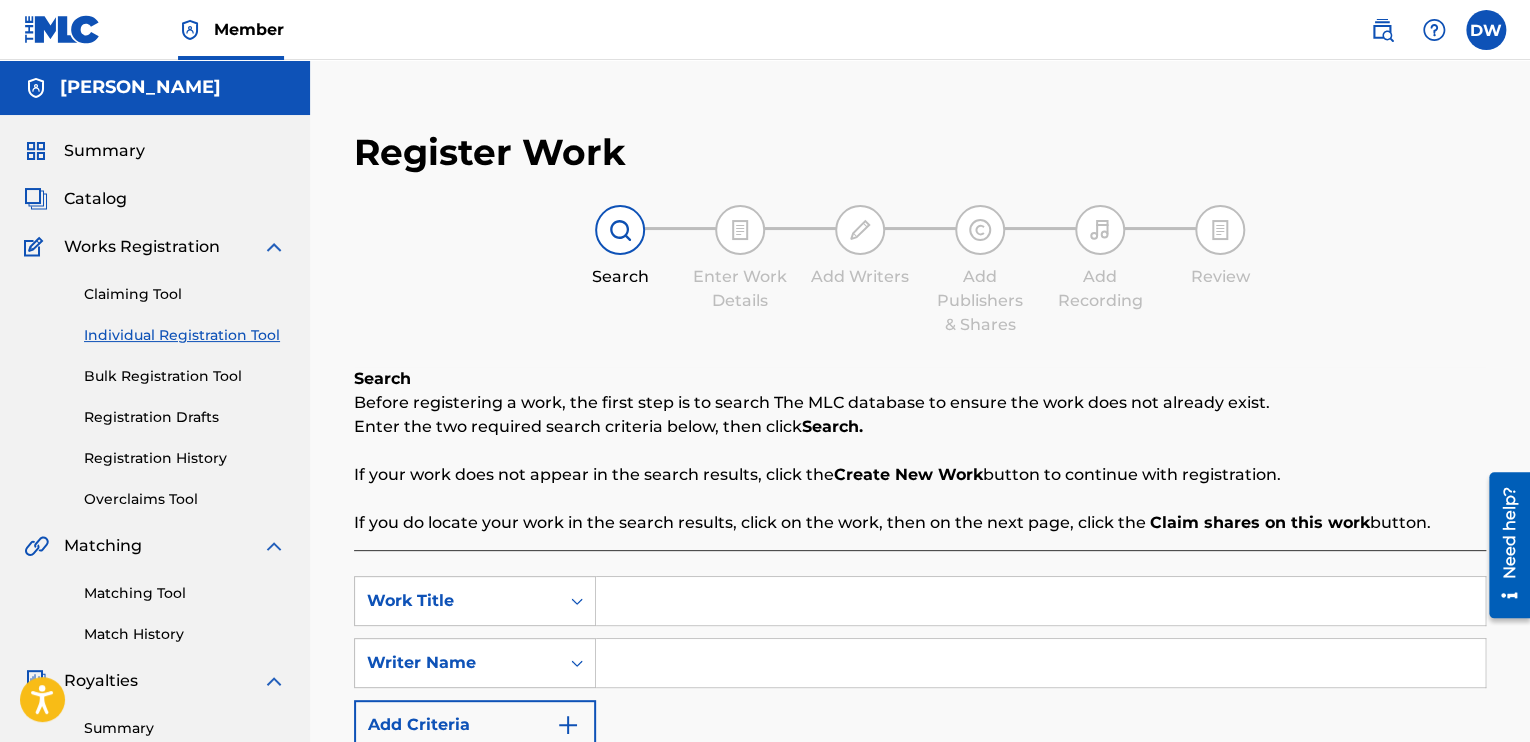 click on "Claiming Tool Individual Registration Tool Bulk Registration Tool Registration Drafts Registration History Overclaims Tool" at bounding box center (155, 384) 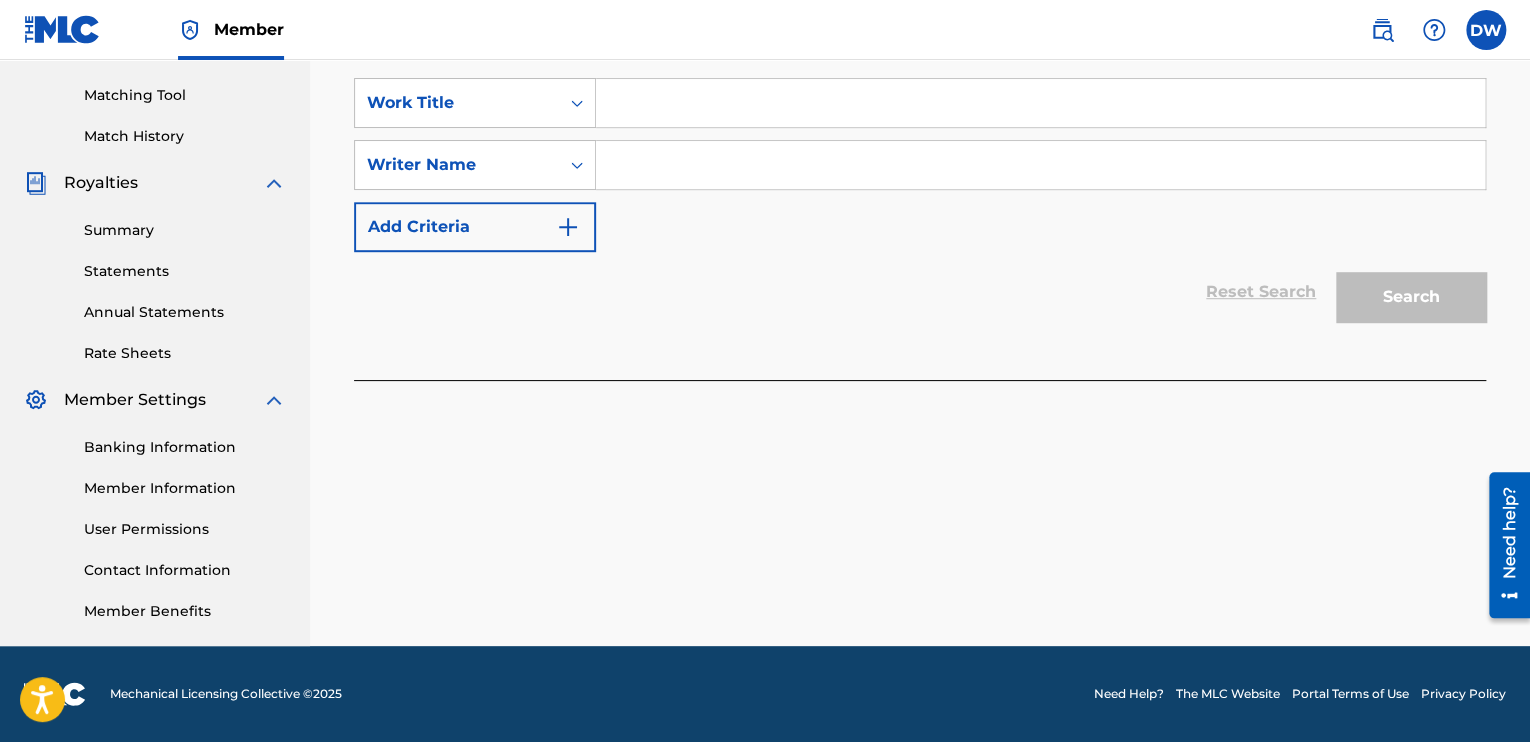 scroll, scrollTop: 0, scrollLeft: 0, axis: both 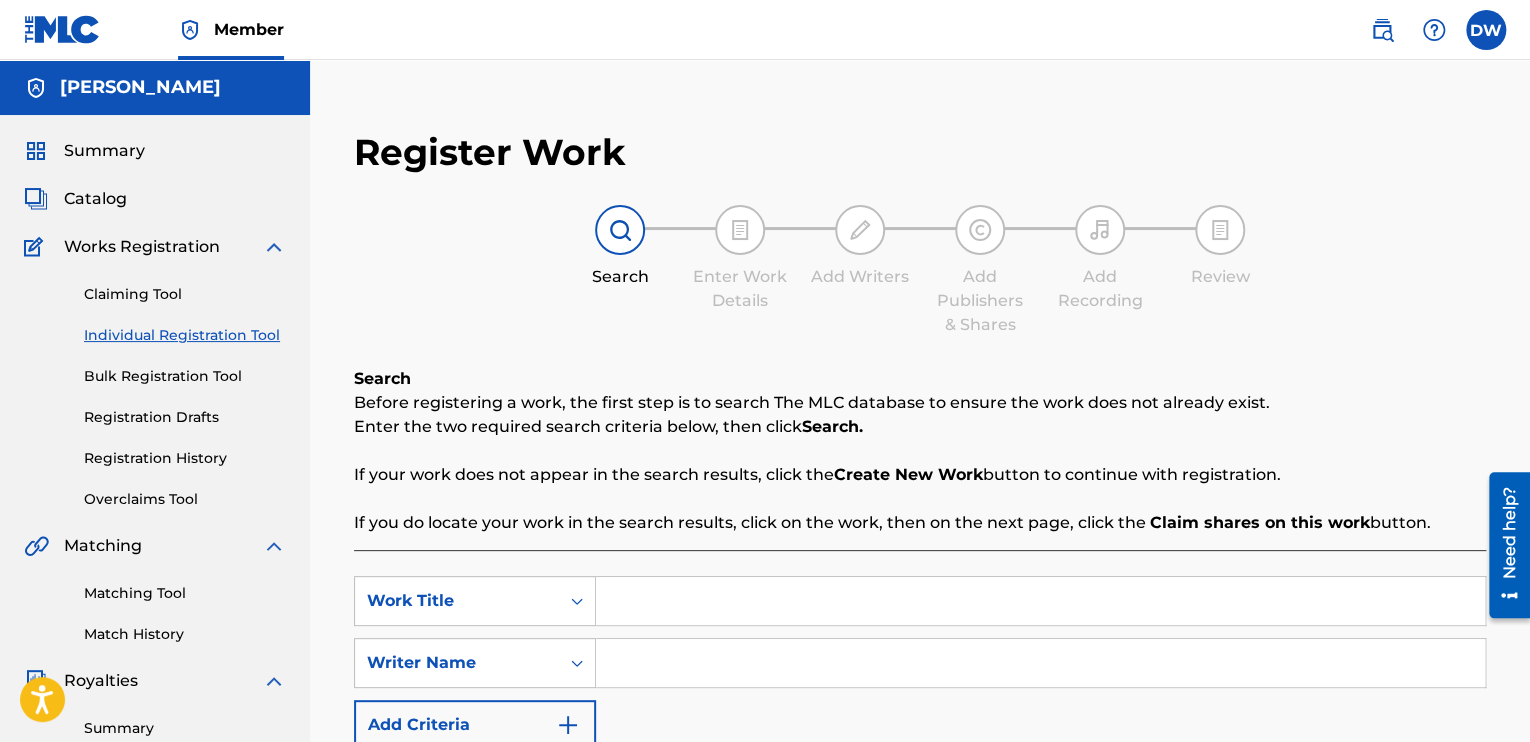 click at bounding box center (274, 546) 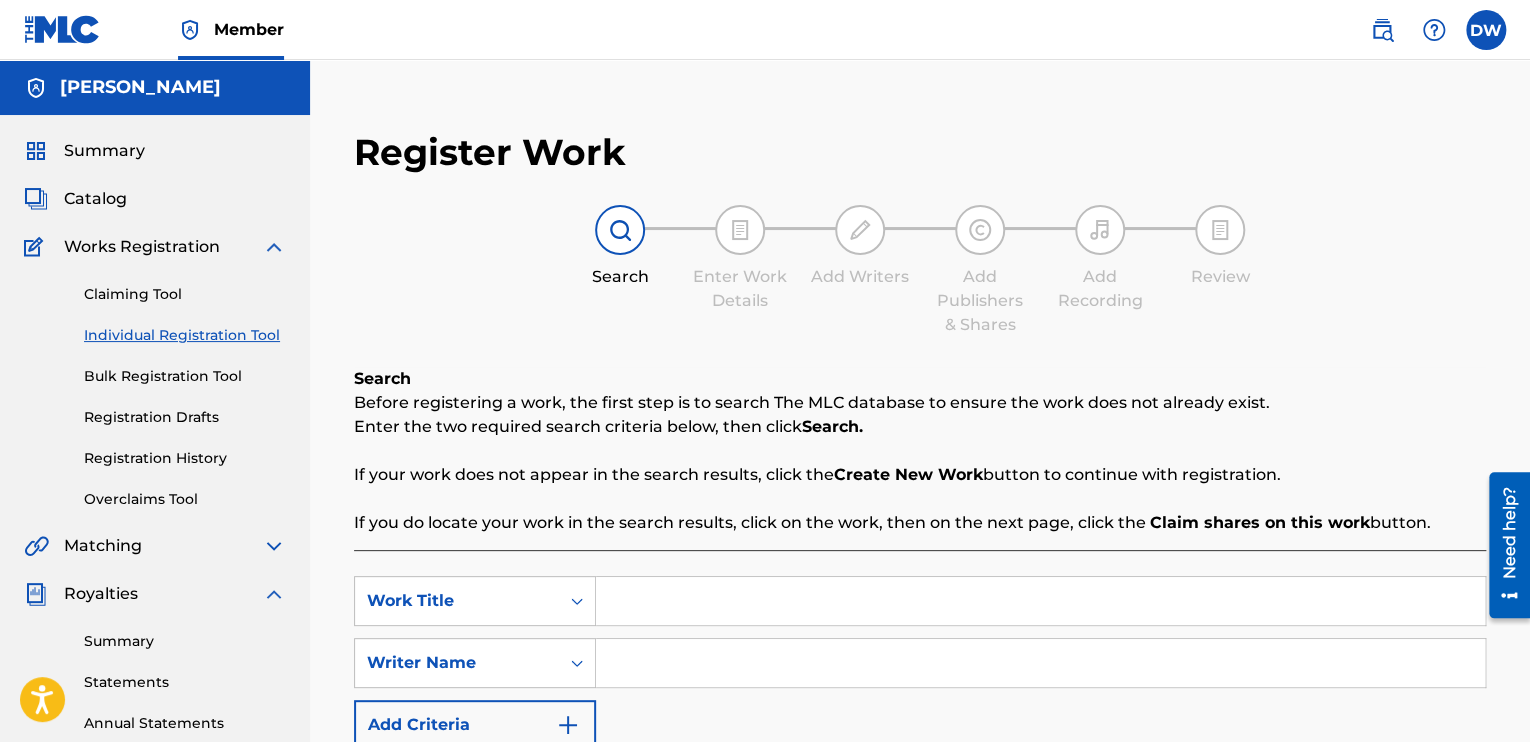 click at bounding box center (274, 594) 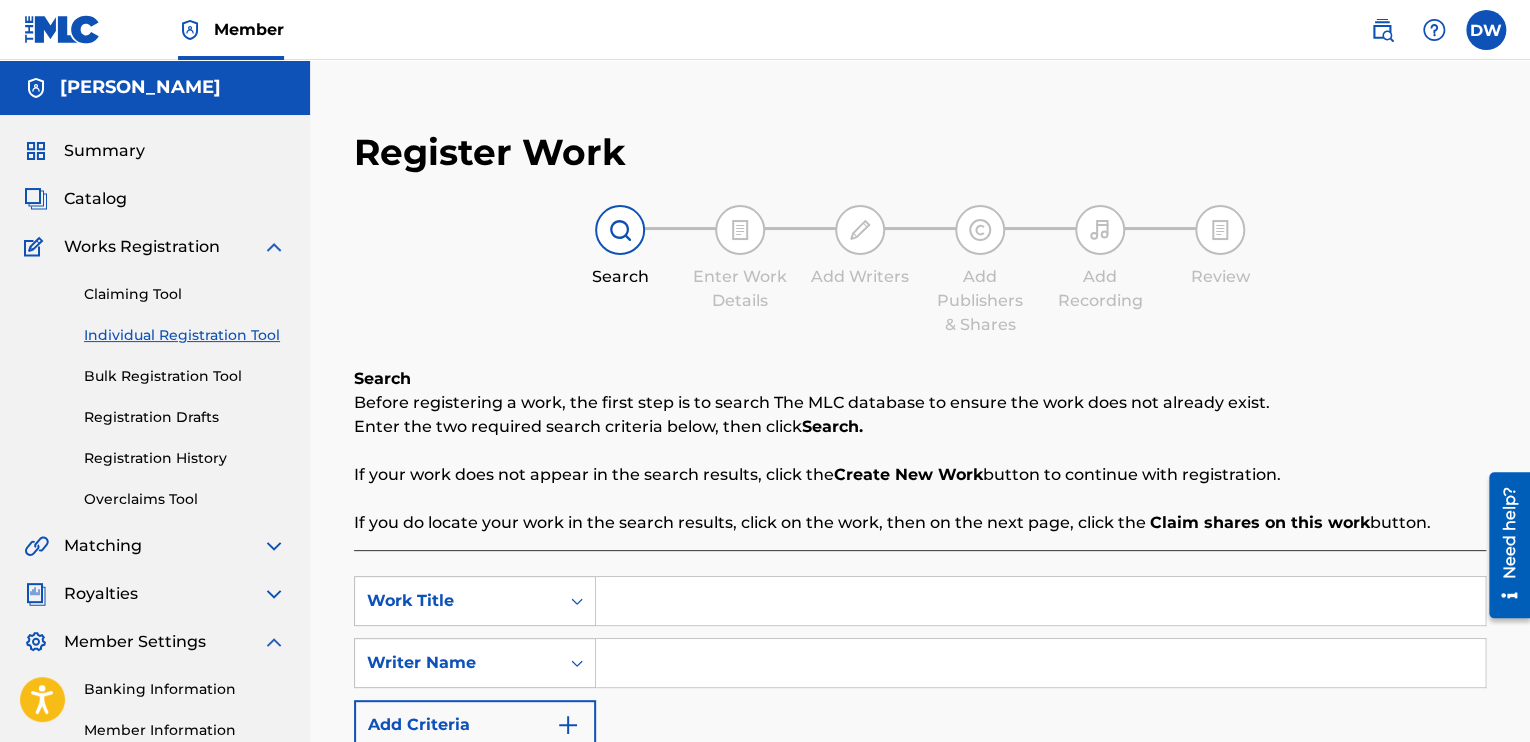 click at bounding box center (274, 642) 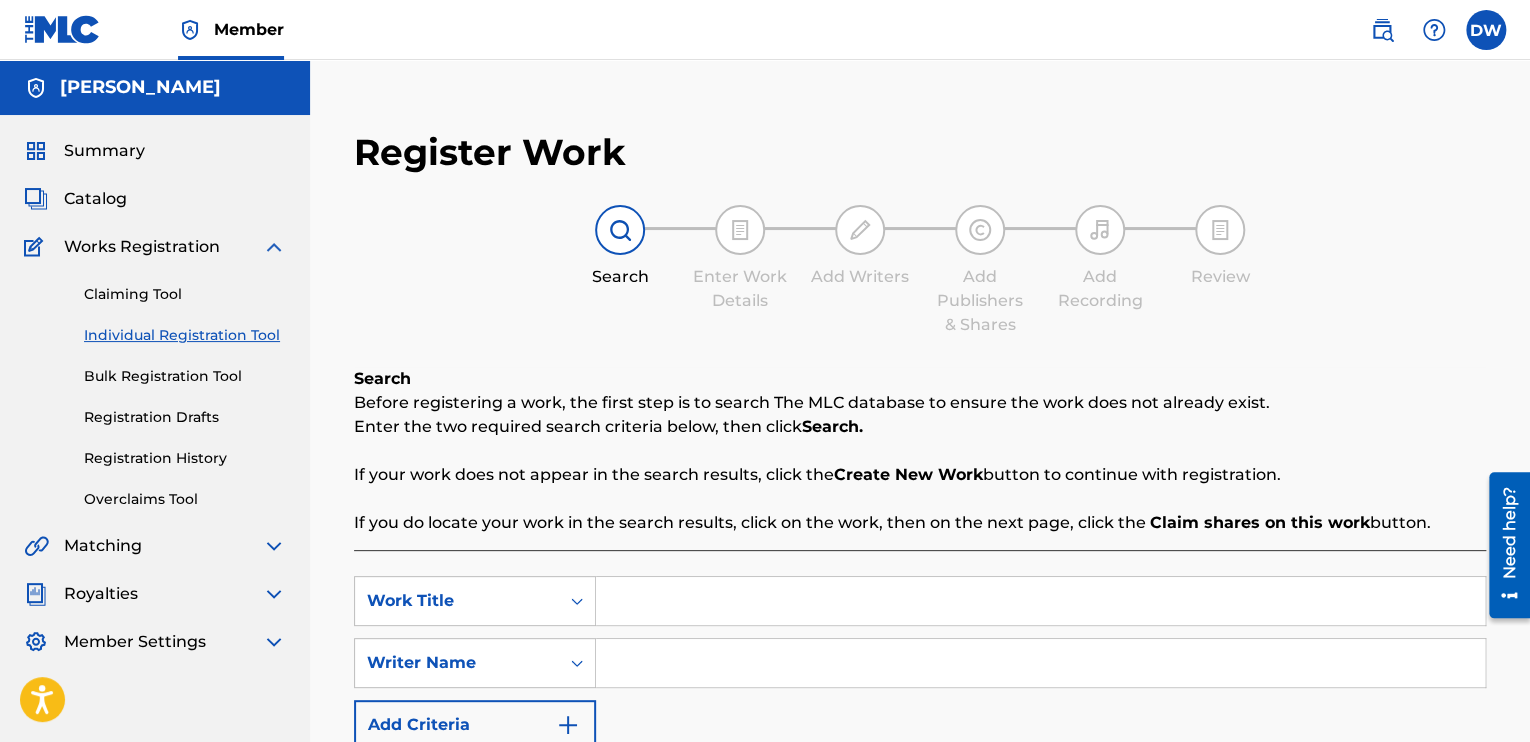 click at bounding box center [274, 247] 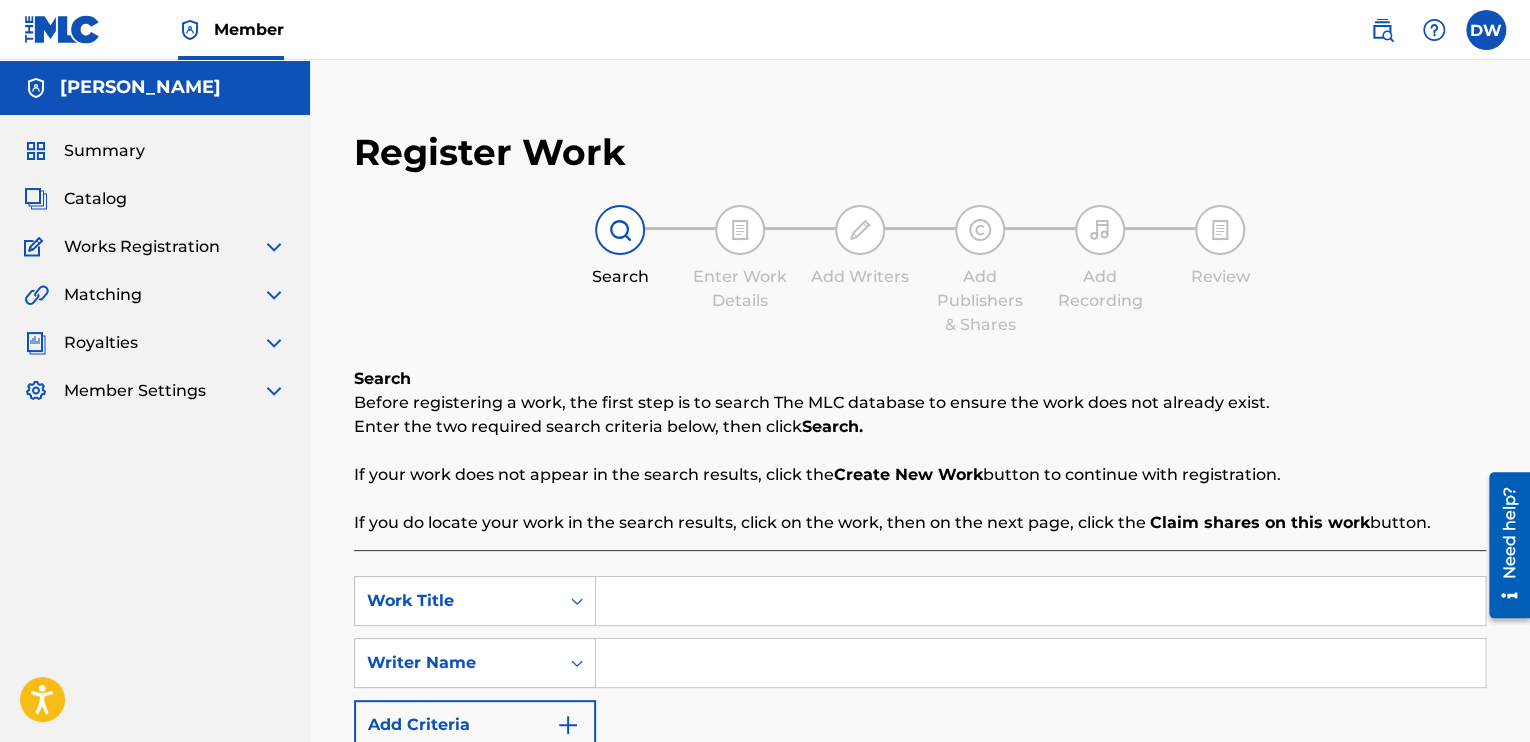 click on "Summary" at bounding box center (104, 151) 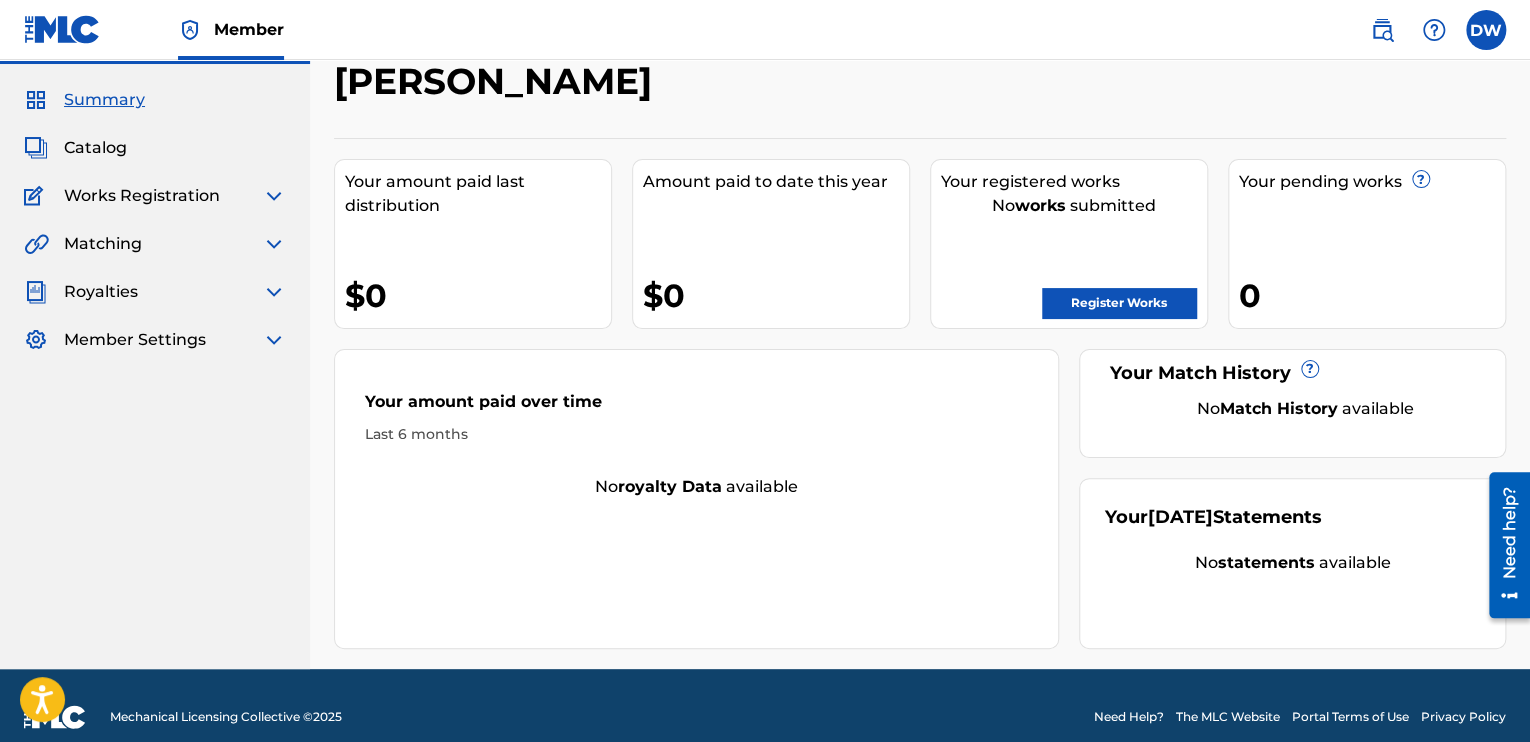 scroll, scrollTop: 73, scrollLeft: 0, axis: vertical 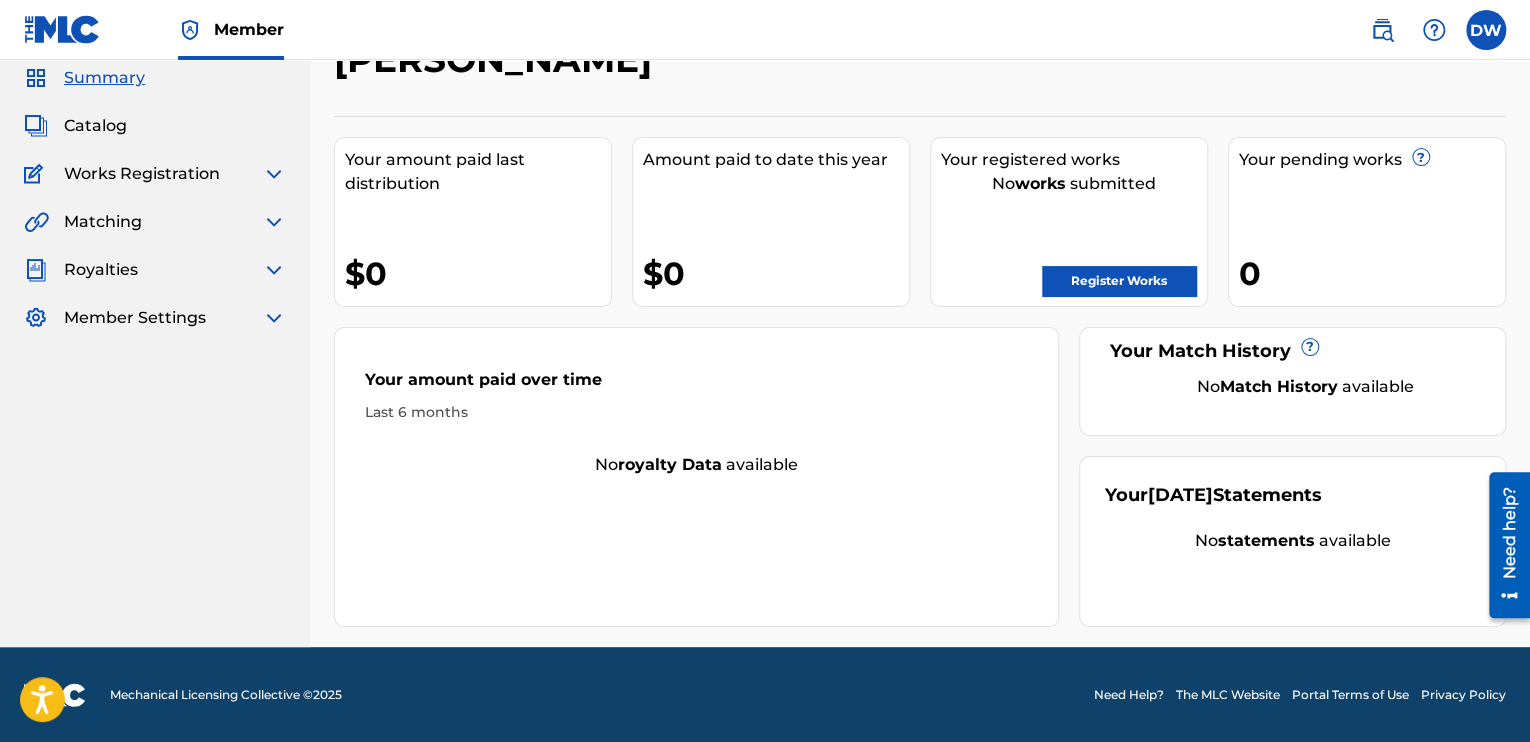 click at bounding box center [1382, 30] 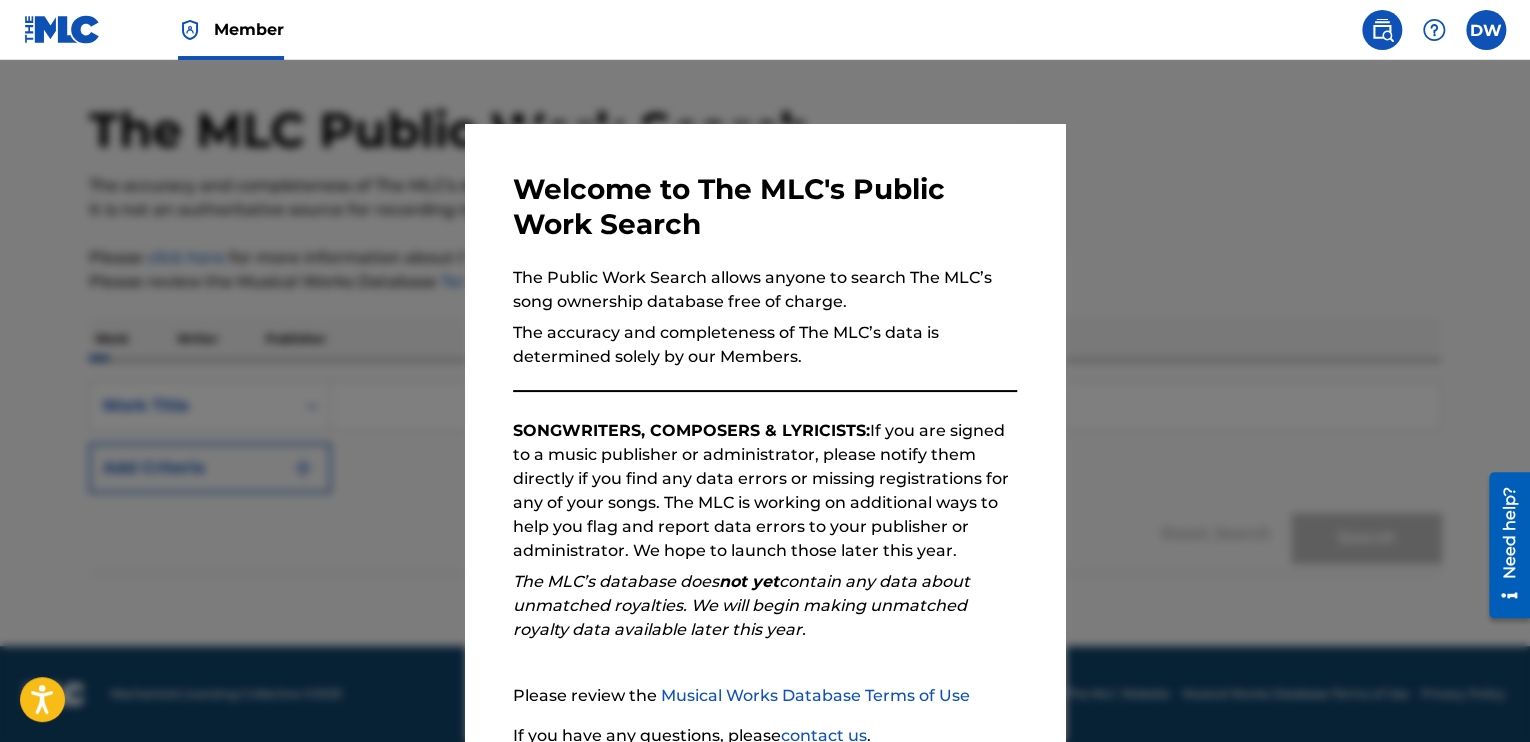 scroll, scrollTop: 0, scrollLeft: 0, axis: both 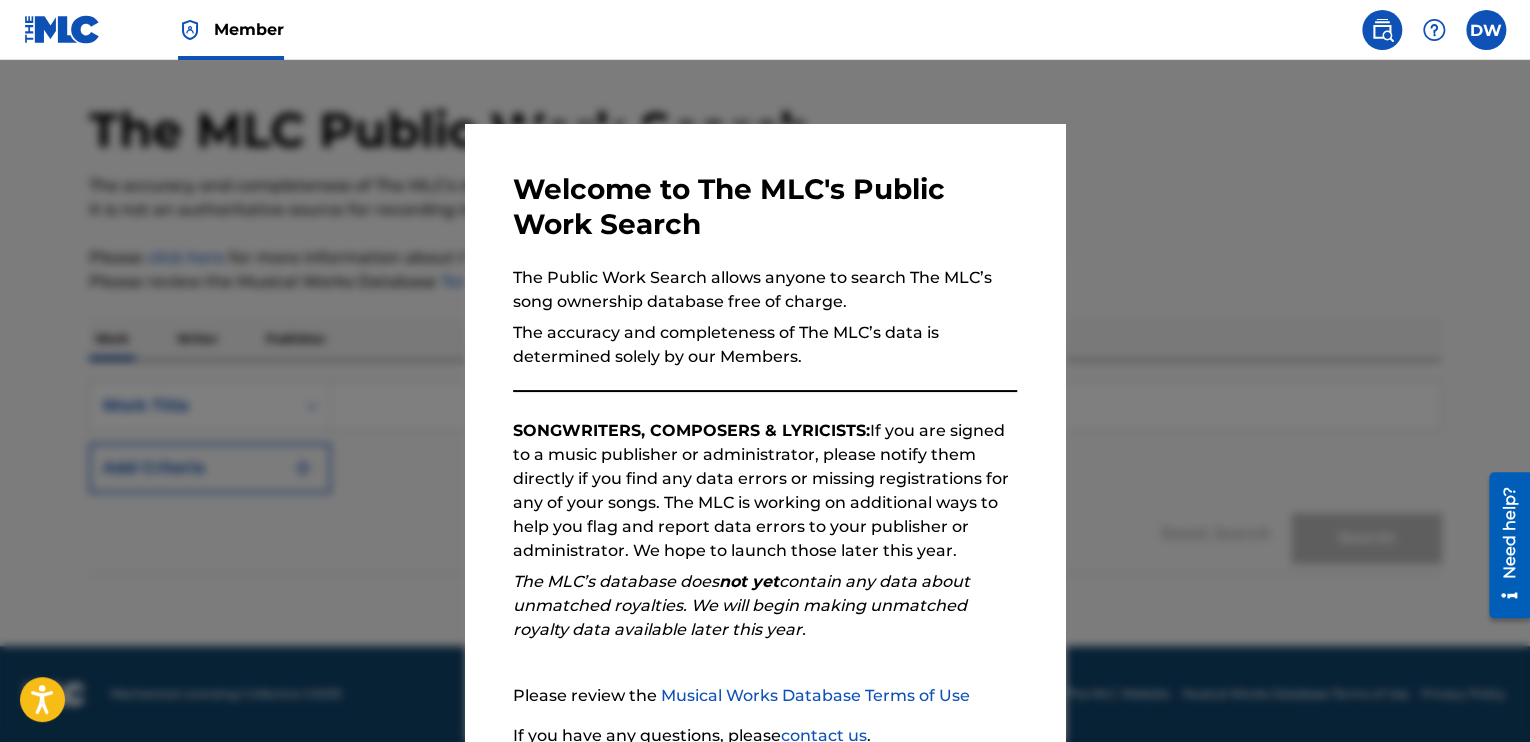 click at bounding box center [765, 431] 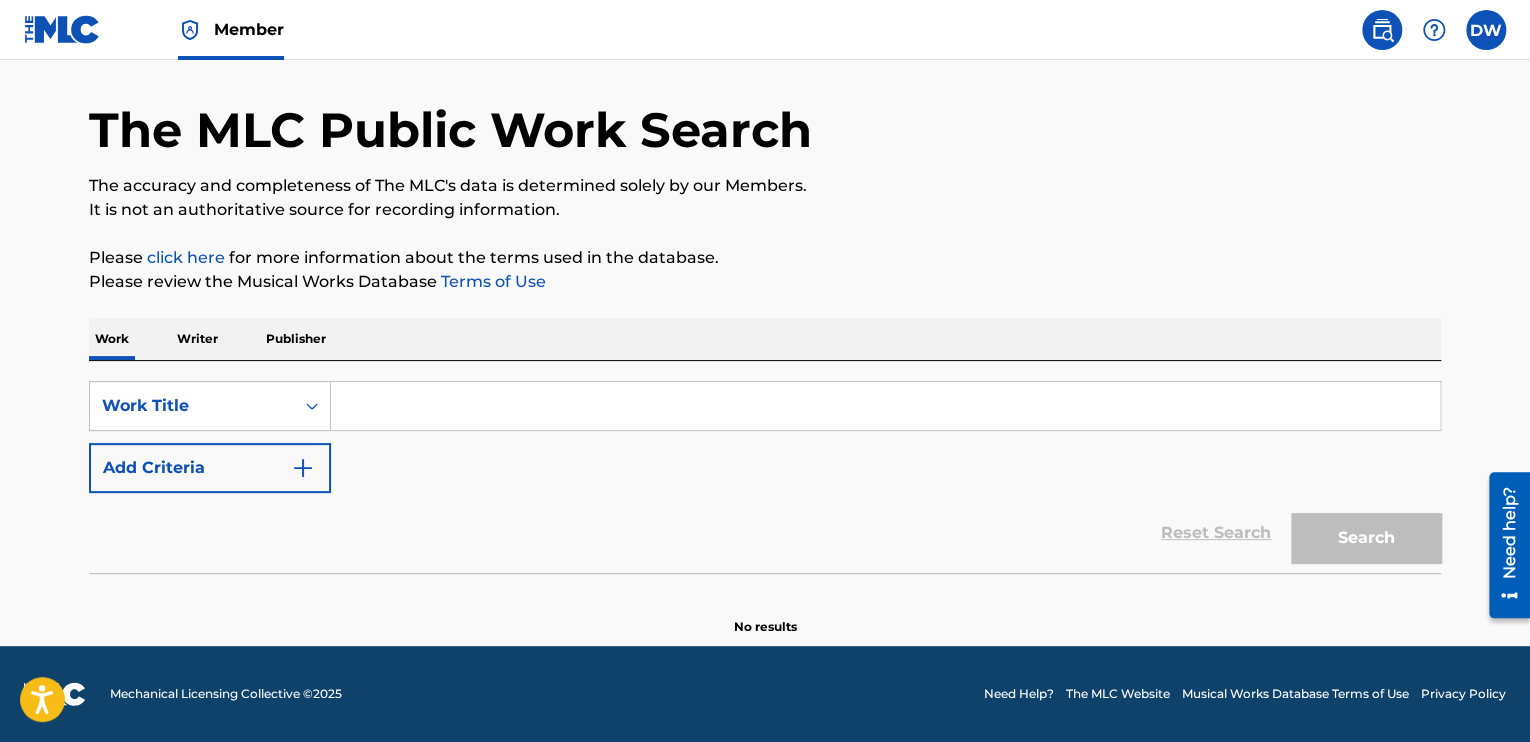 drag, startPoint x: 989, startPoint y: 342, endPoint x: 557, endPoint y: 329, distance: 432.19556 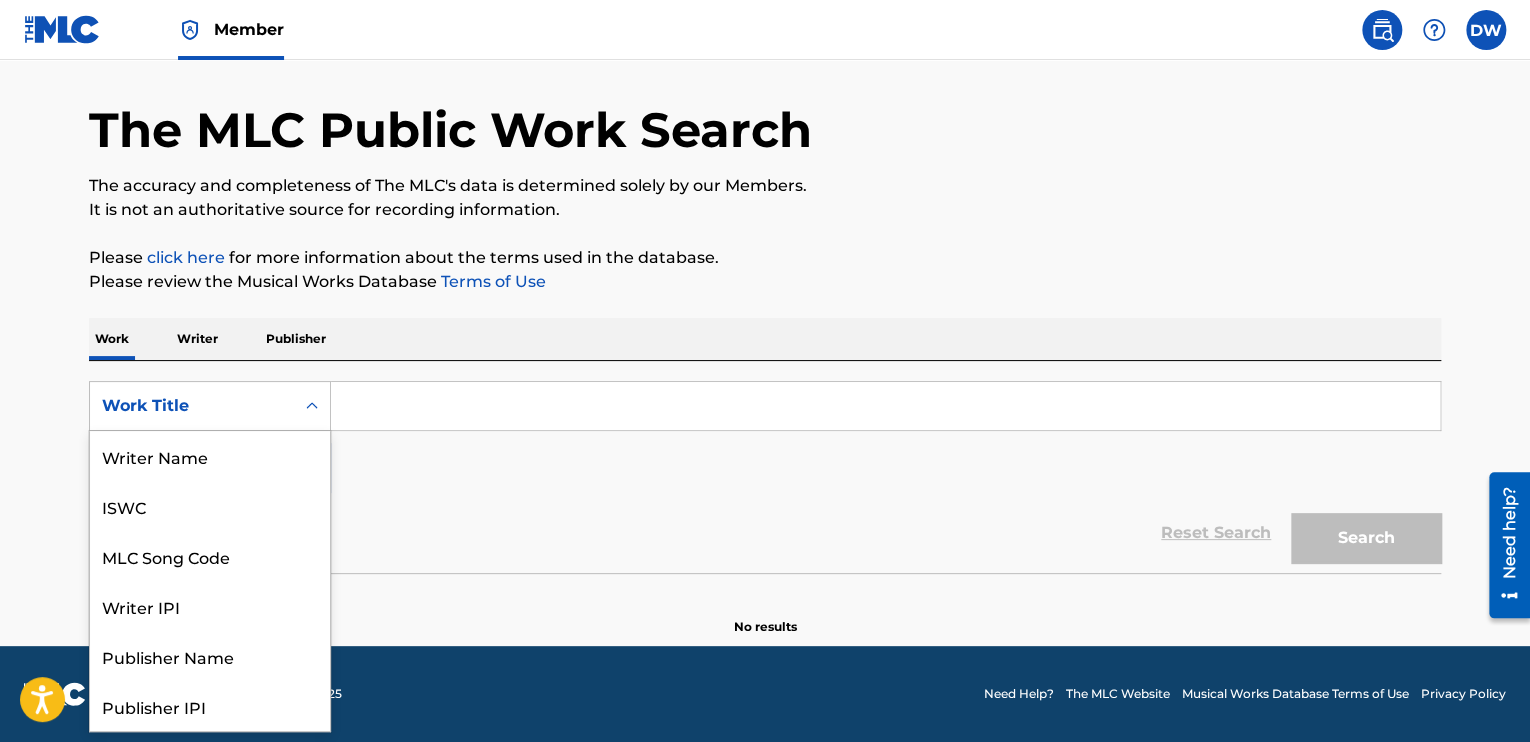click 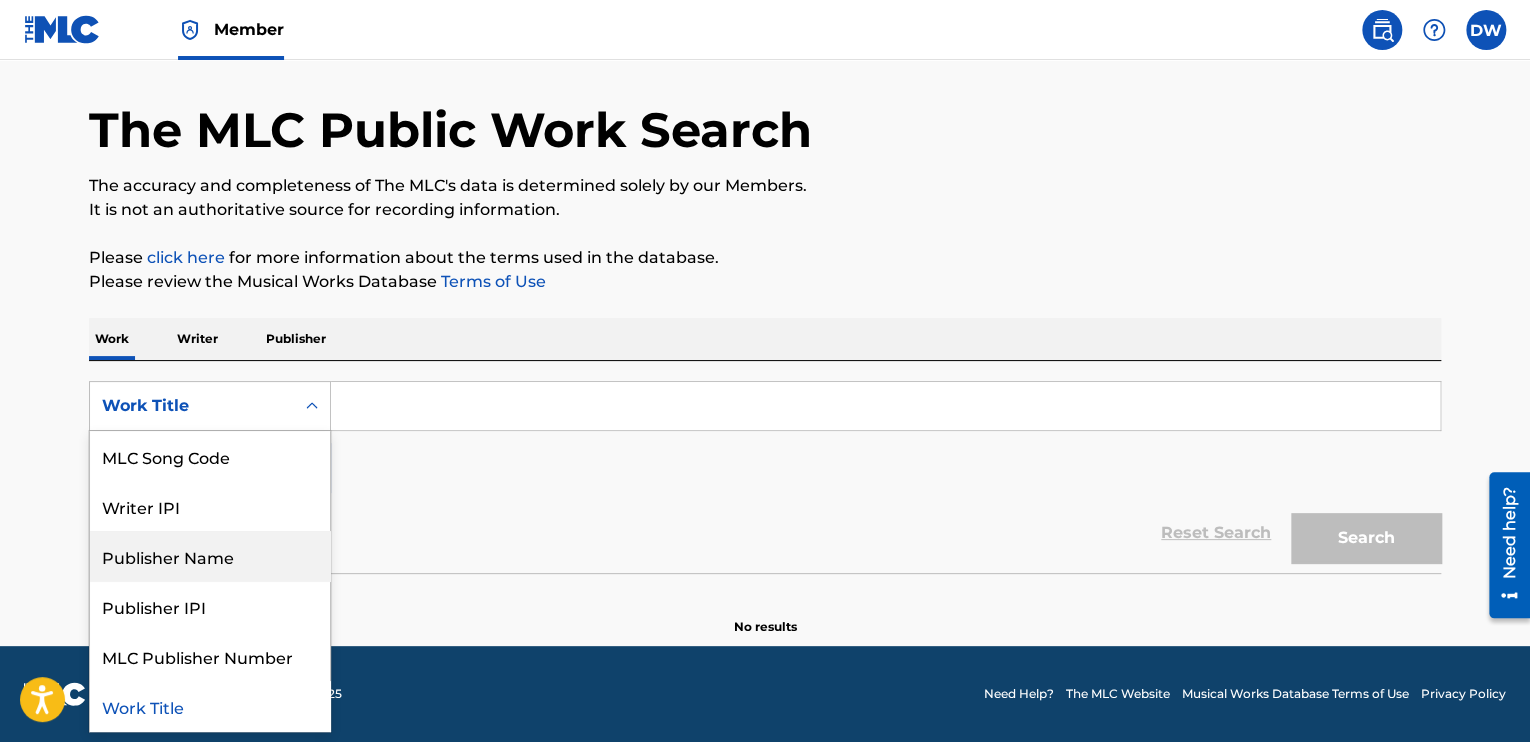 click on "Publisher Name" at bounding box center (210, 556) 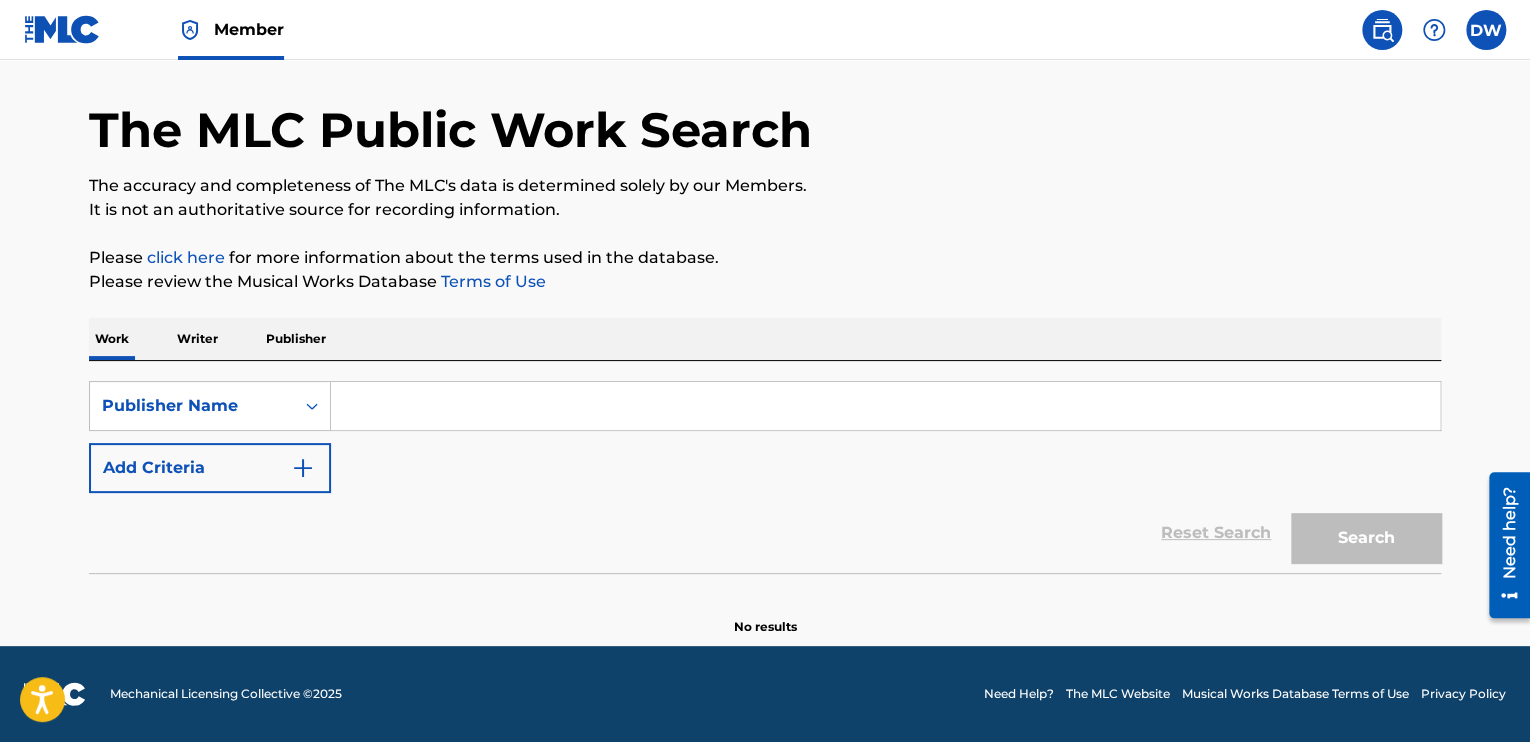 click at bounding box center (885, 406) 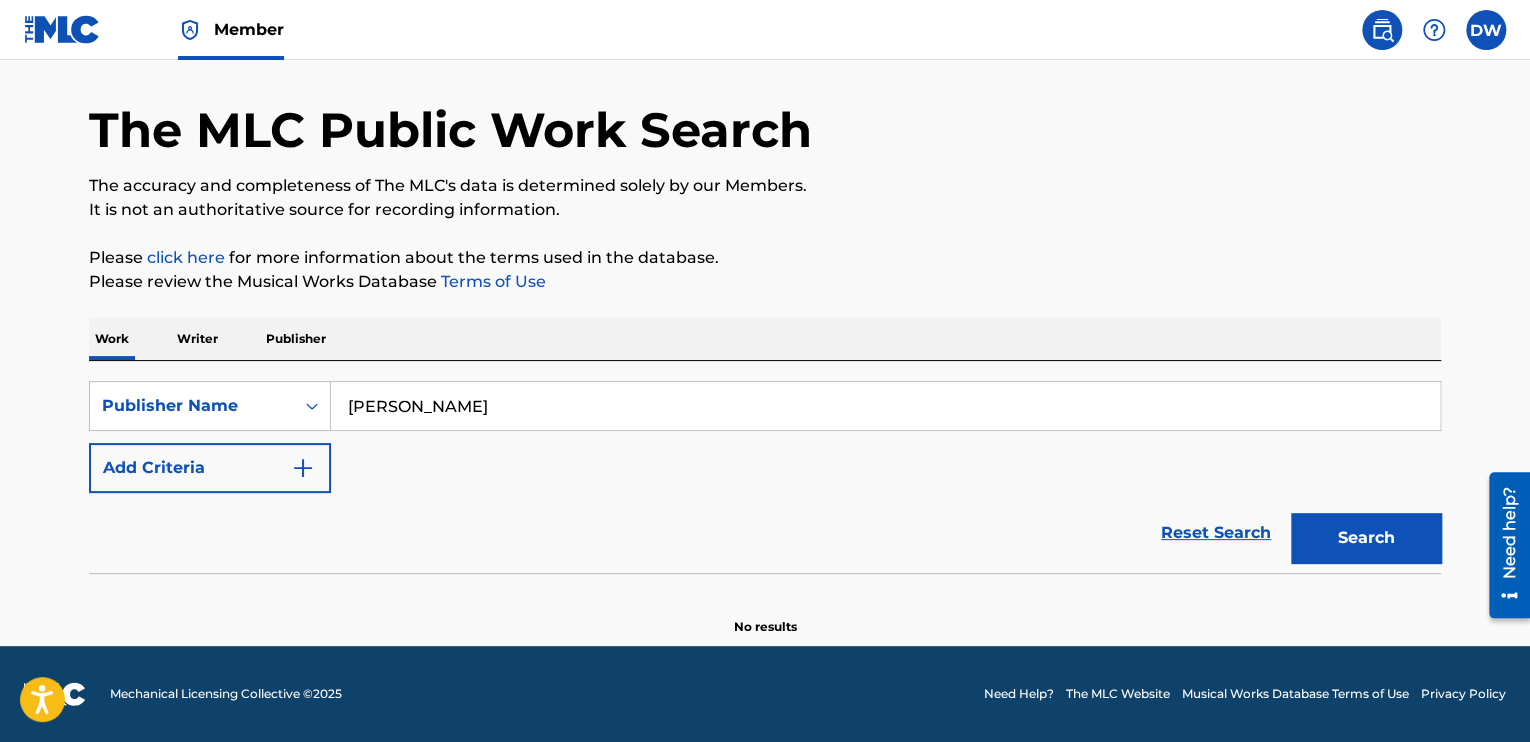 click at bounding box center [303, 468] 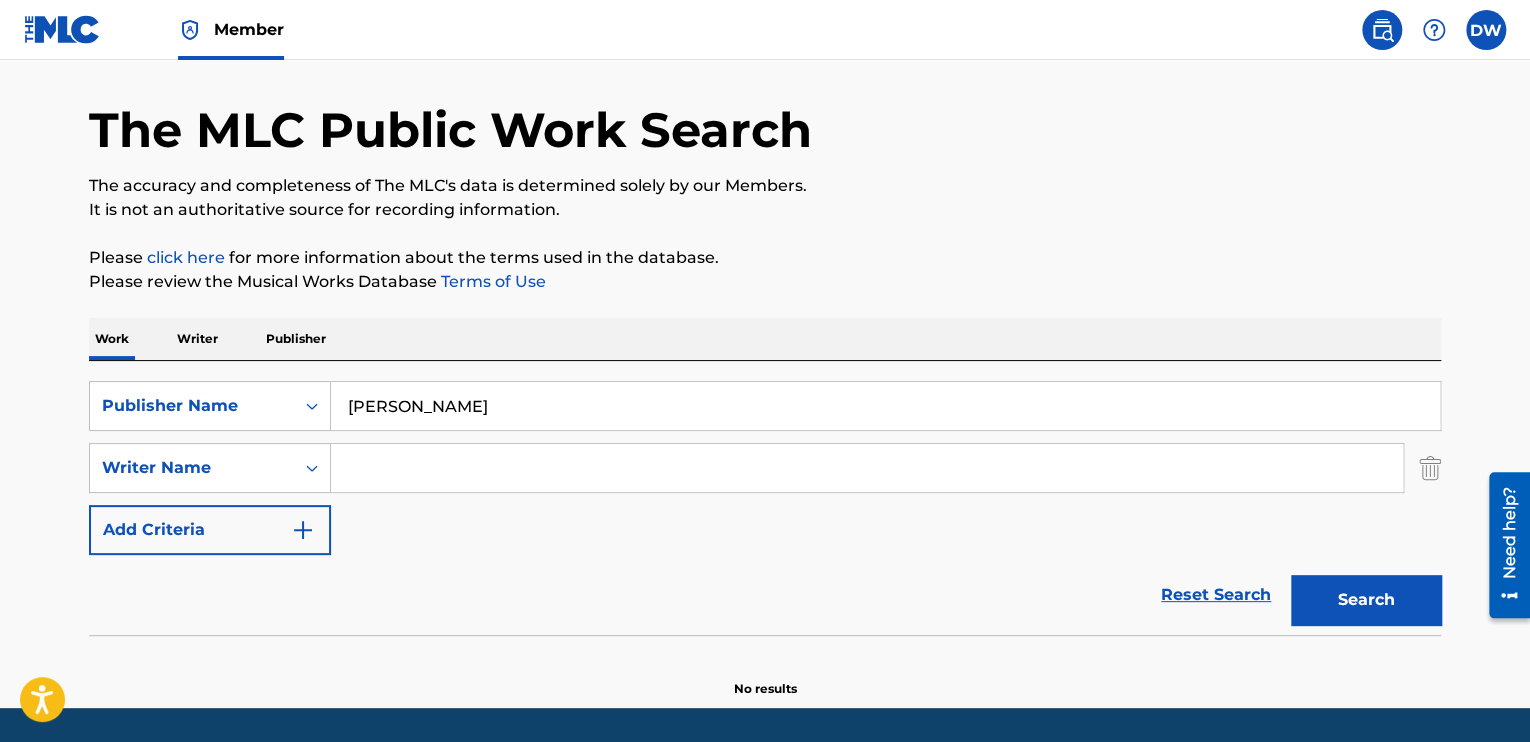 click at bounding box center [867, 468] 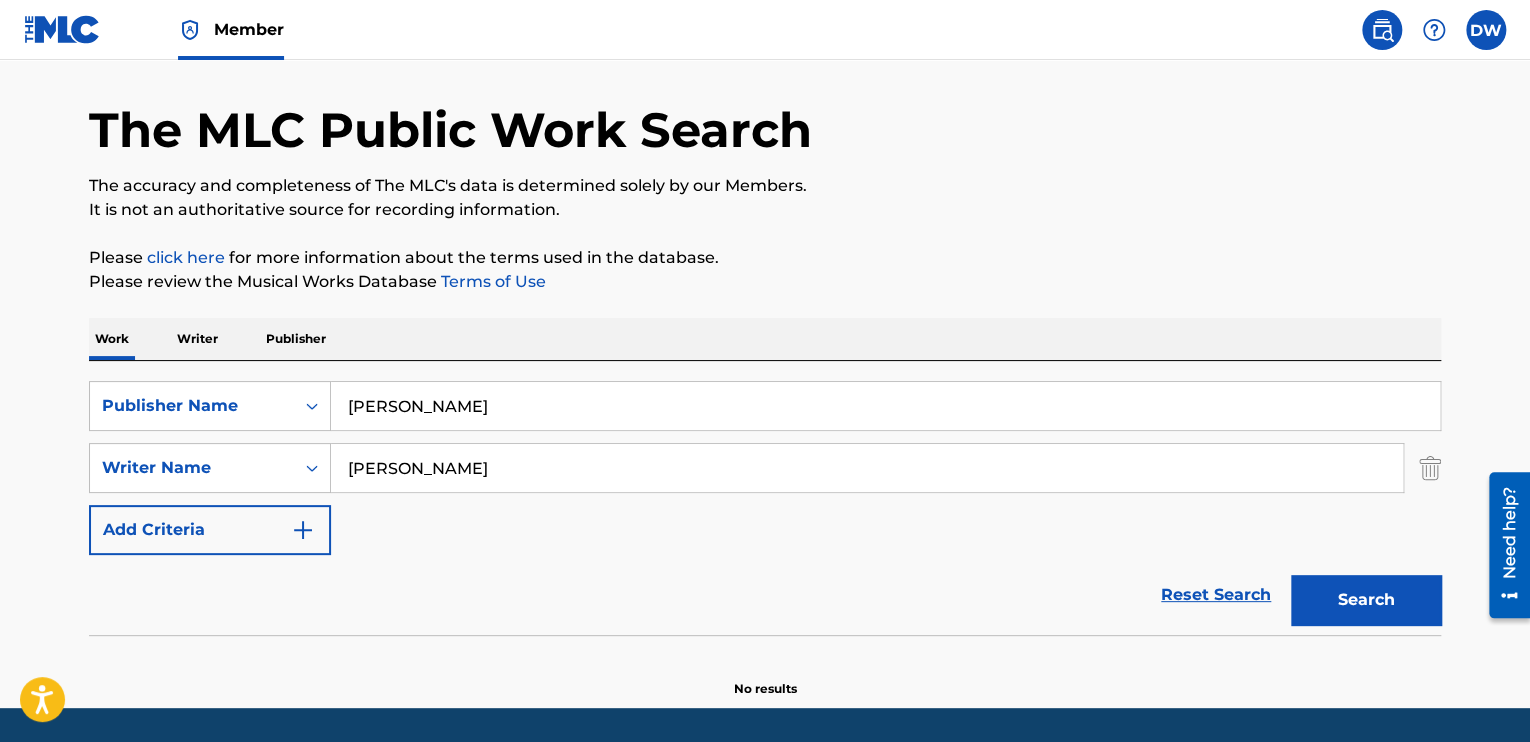 click at bounding box center (303, 530) 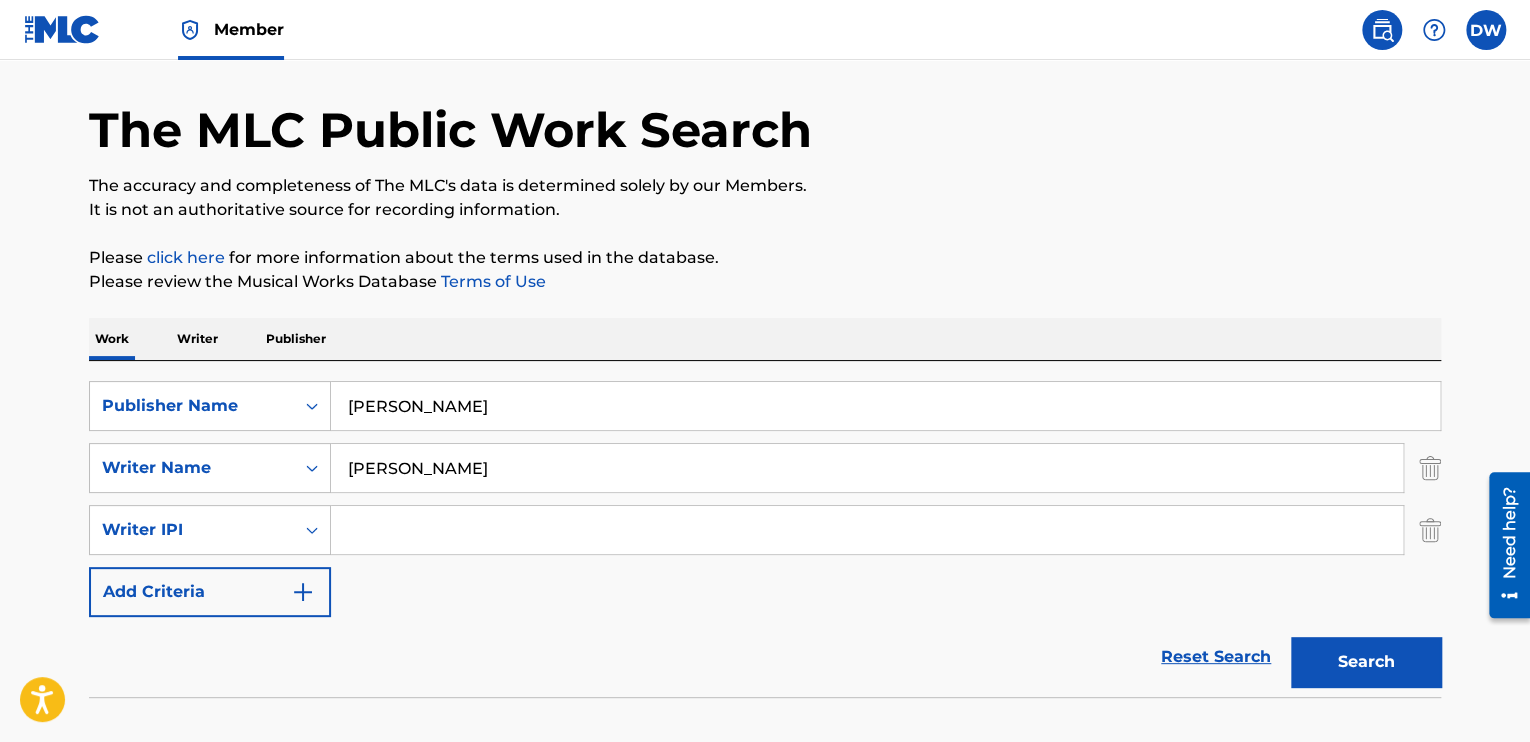 click on "SearchWithCriteria614cd23f-0fd9-4cfd-a437-dc4551032ad8 Publisher Name [PERSON_NAME] SearchWithCriteria1737d3aa-c5db-40ac-b3d2-ebaae57ccefd Writer Name [PERSON_NAME] SearchWithCriteria3283eb87-f20b-46f0-b911-65ecf6b4eb28 Writer IPI Add Criteria" at bounding box center [765, 499] 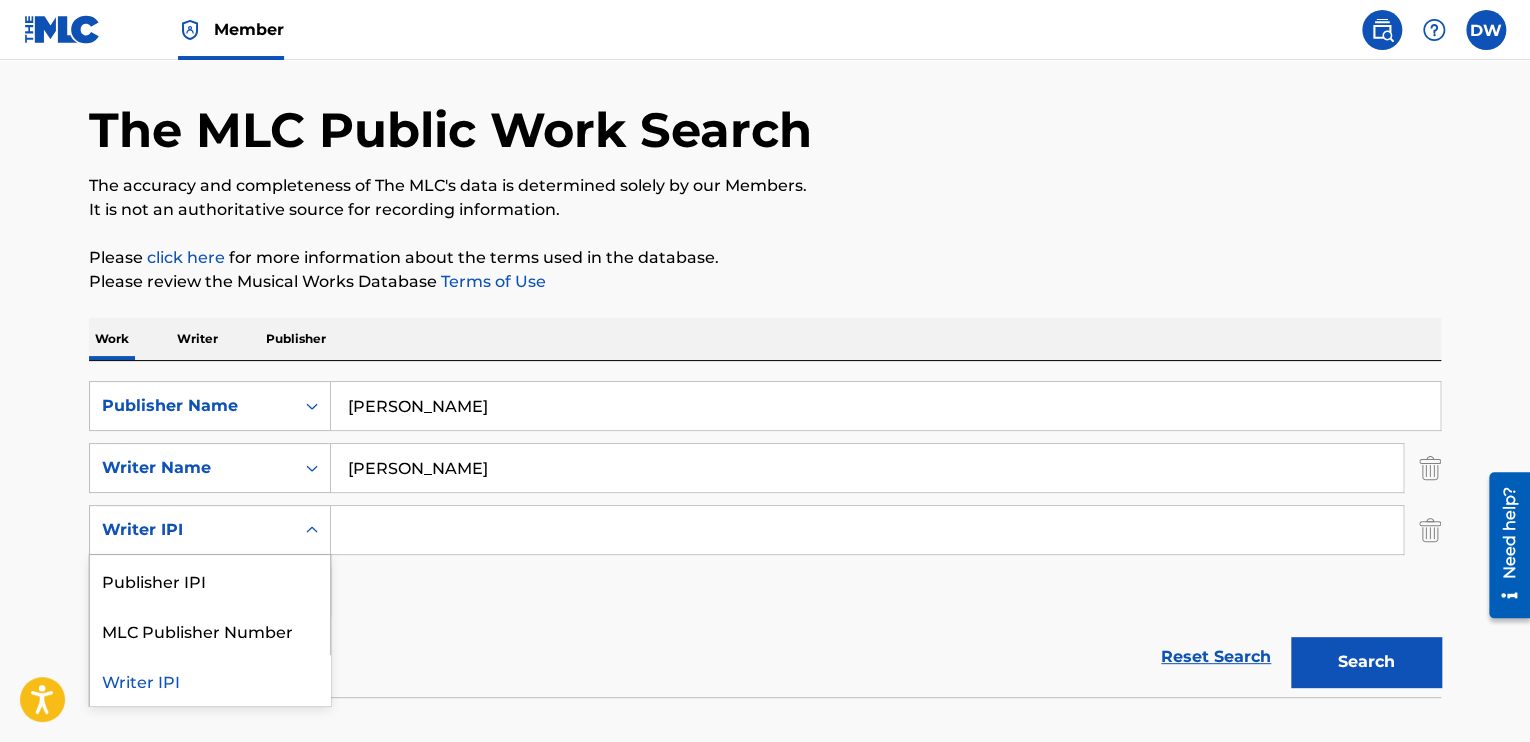 click 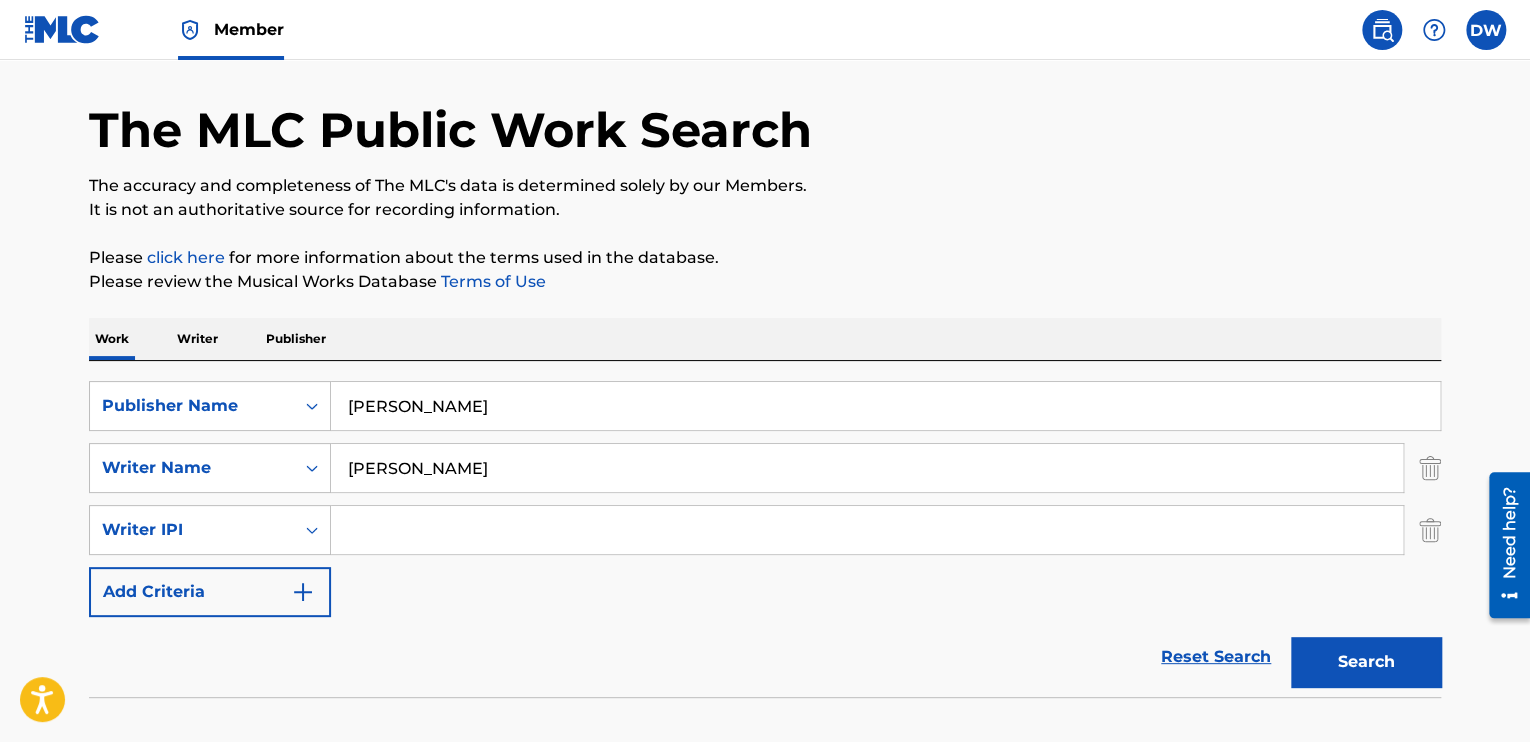 click 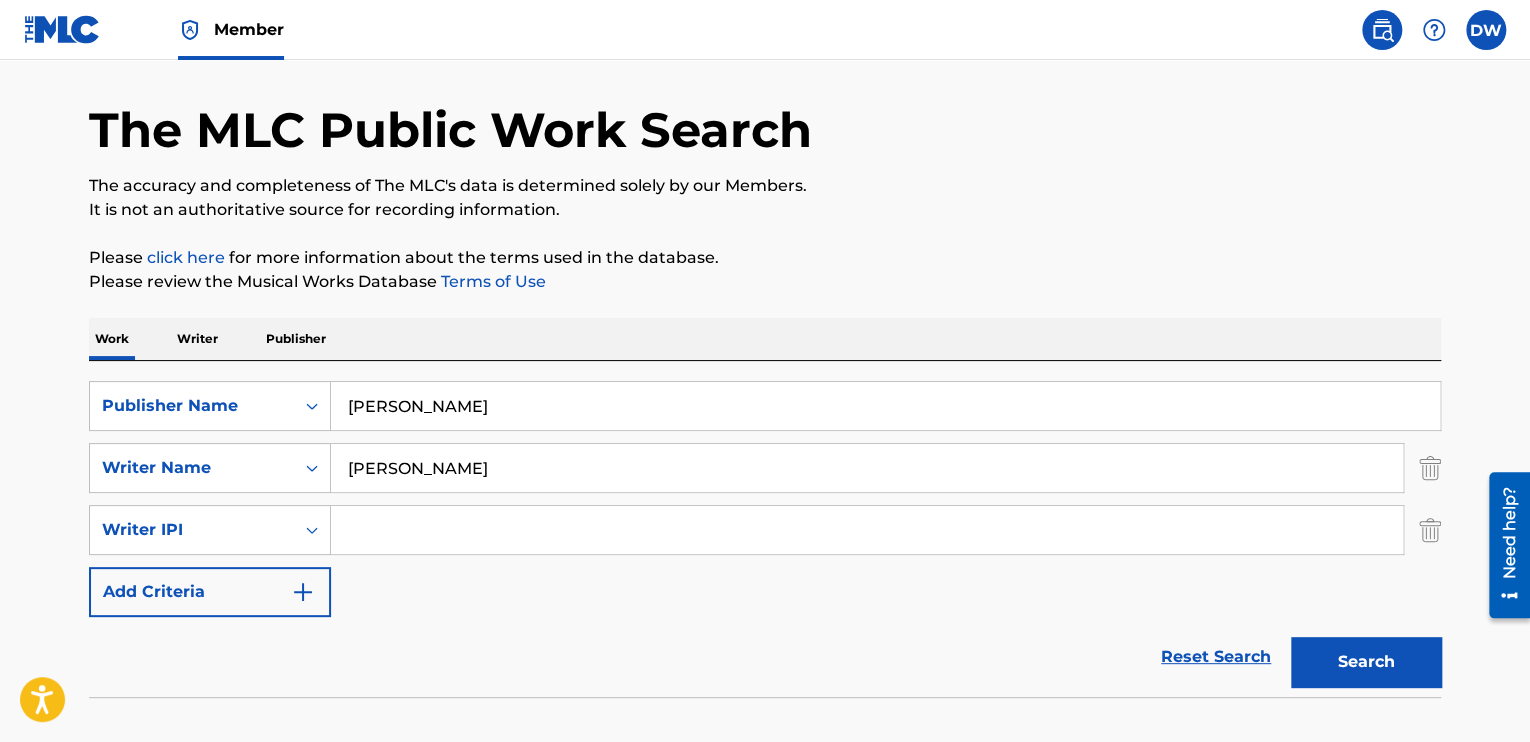 click on "Search" at bounding box center (1366, 662) 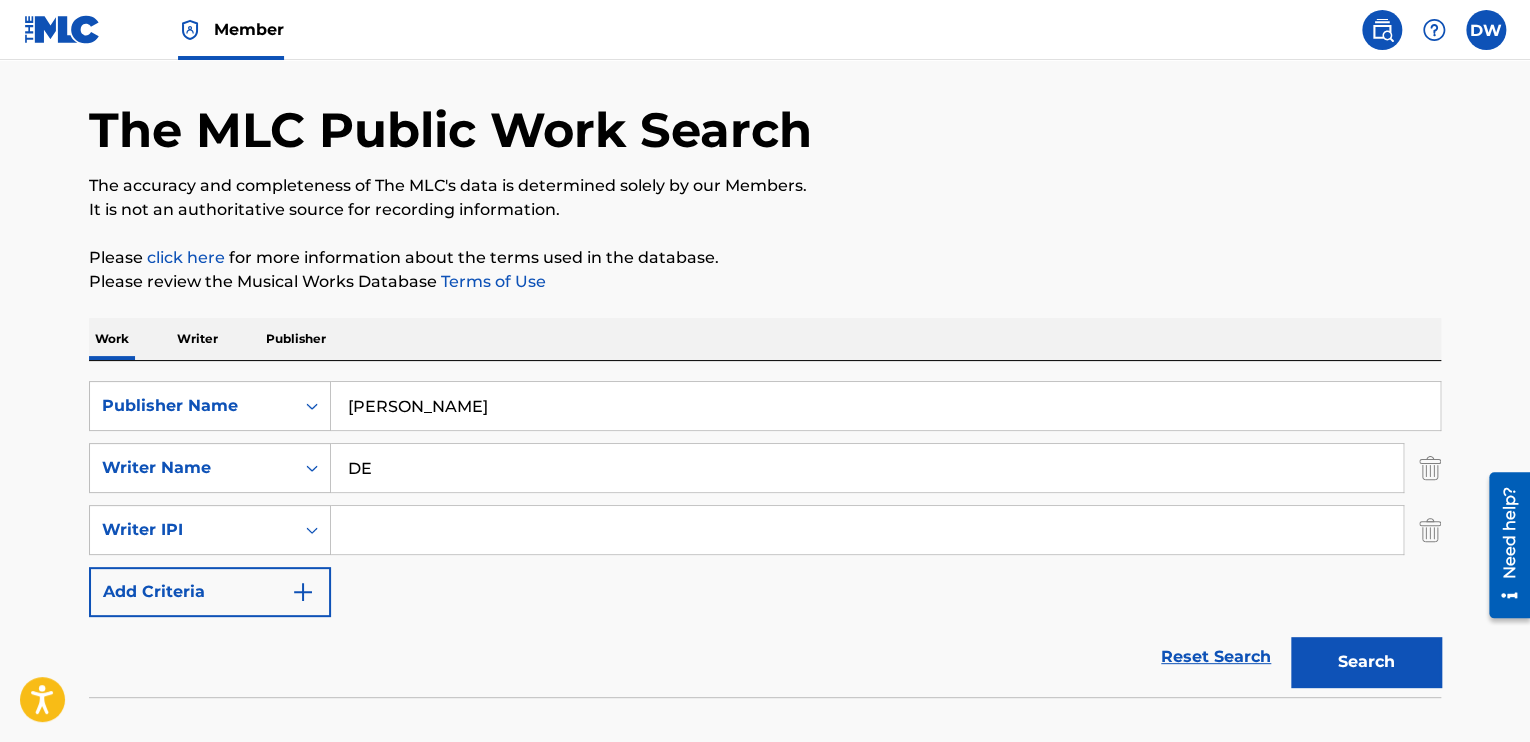 type on "D" 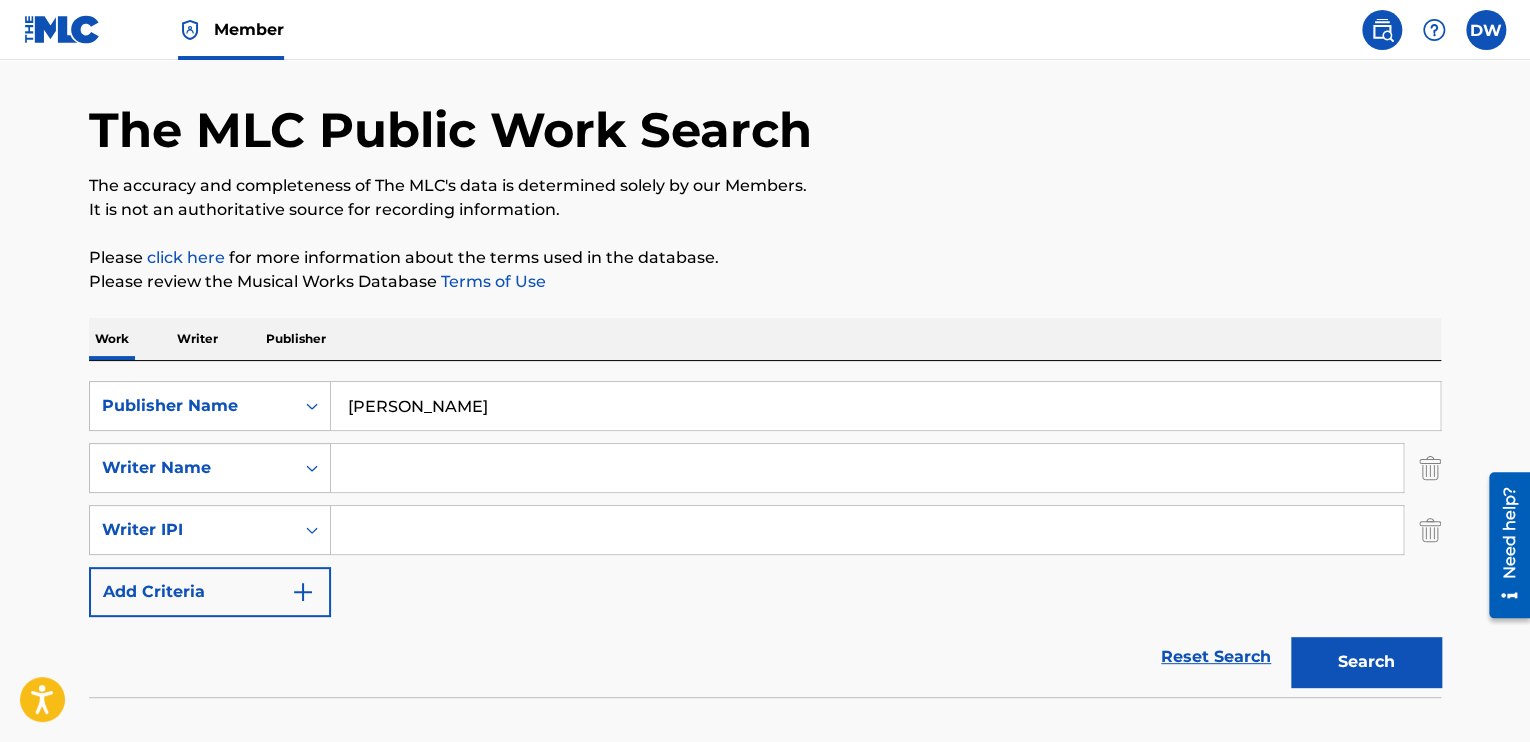 type 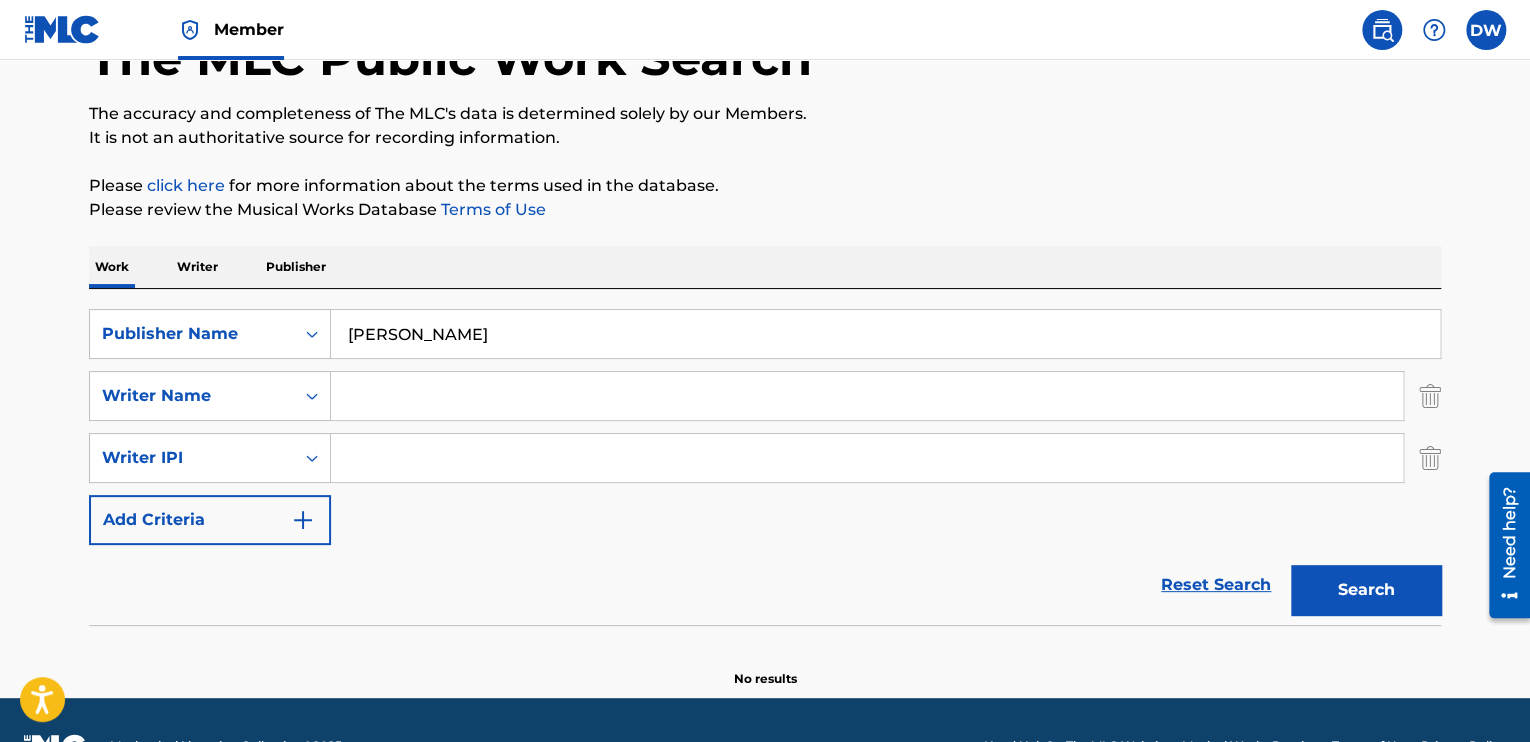 scroll, scrollTop: 188, scrollLeft: 0, axis: vertical 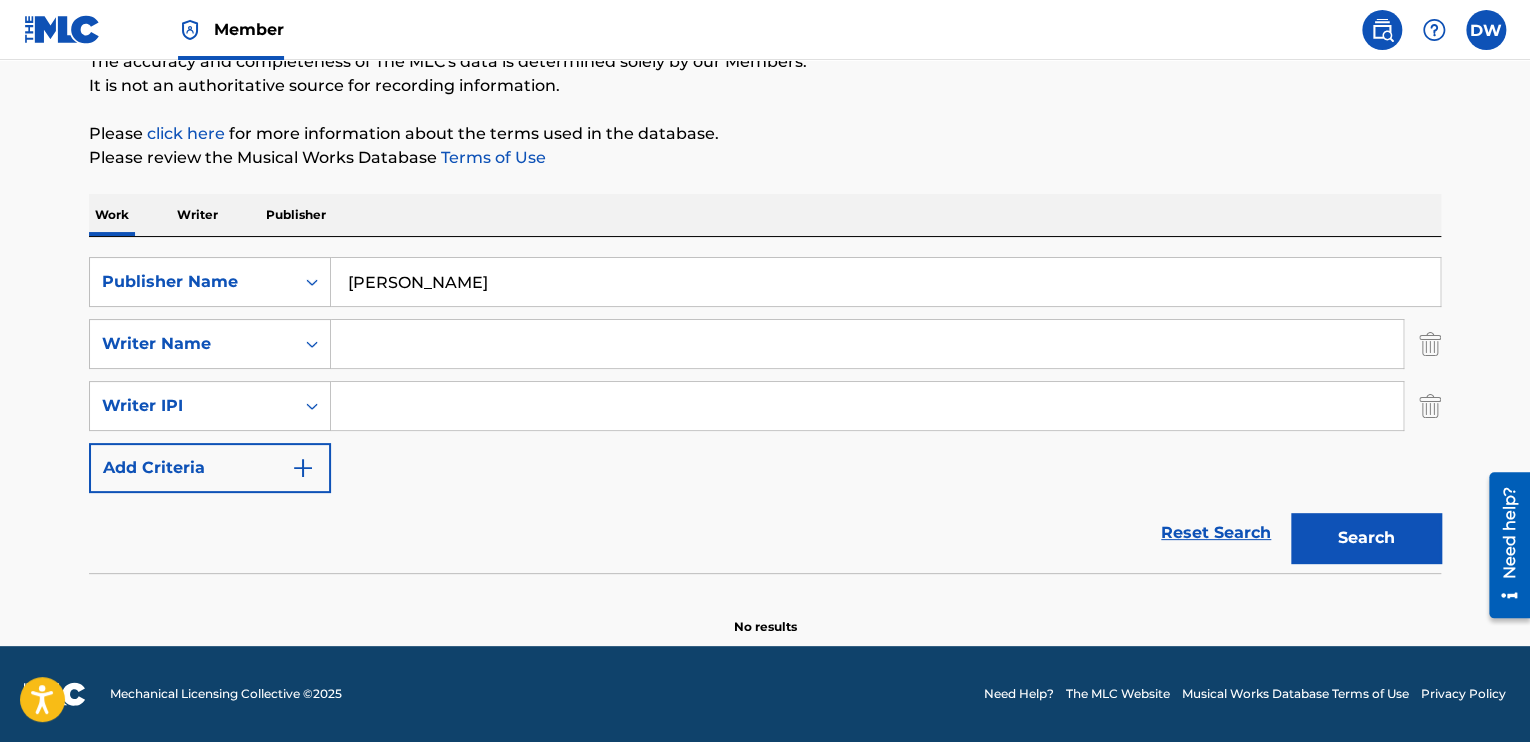 drag, startPoint x: 1100, startPoint y: 421, endPoint x: 583, endPoint y: 140, distance: 588.4301 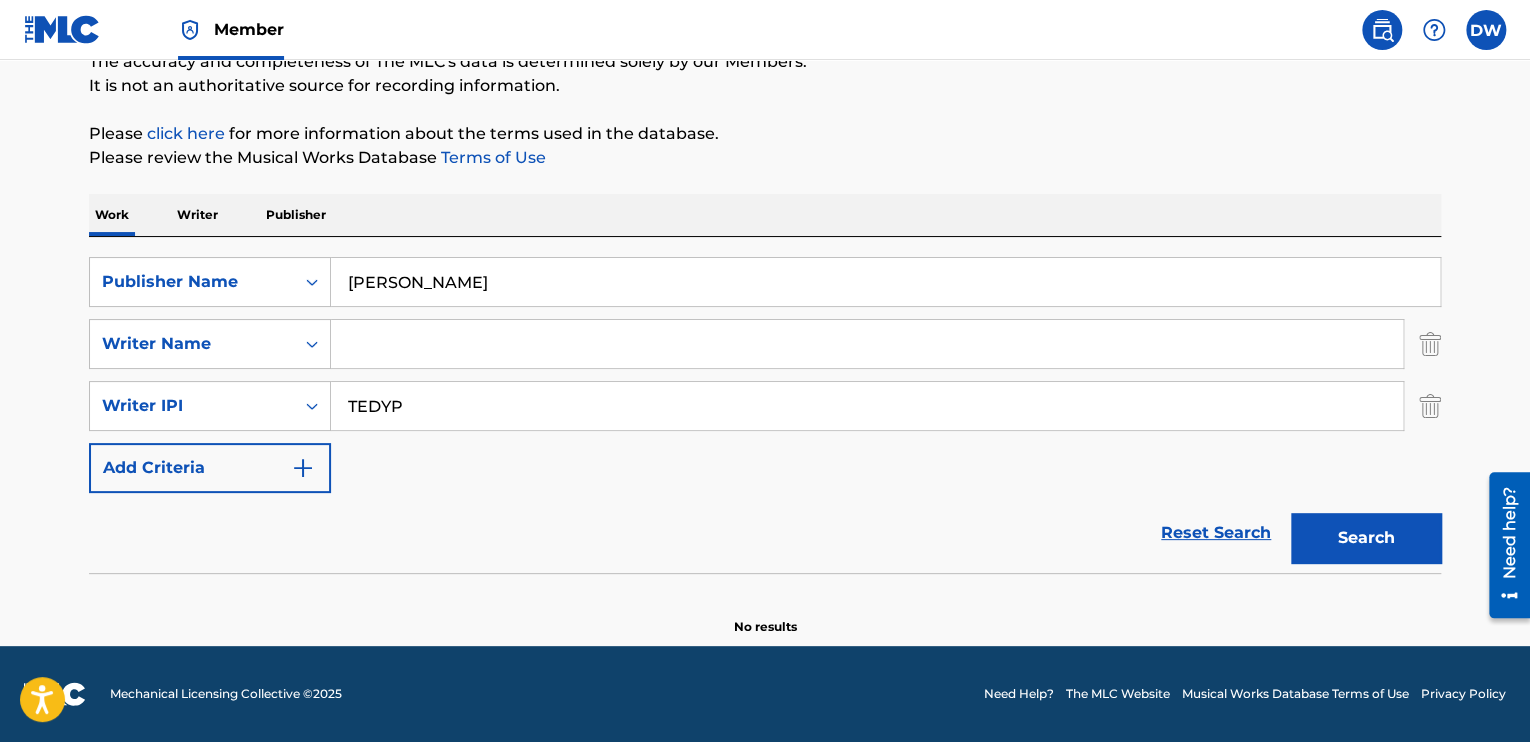 click on "[PERSON_NAME]" at bounding box center (885, 282) 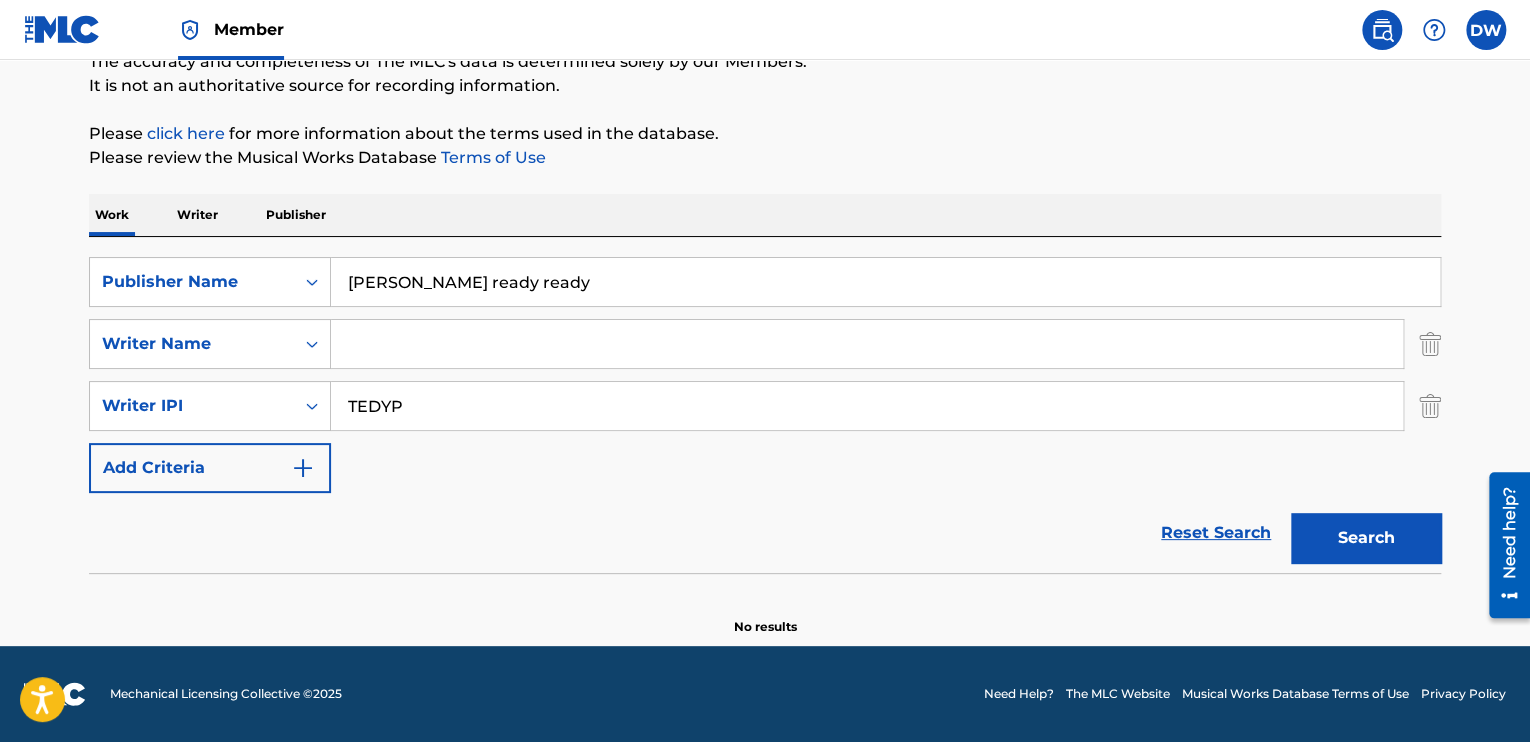 click on "Search" at bounding box center [1366, 538] 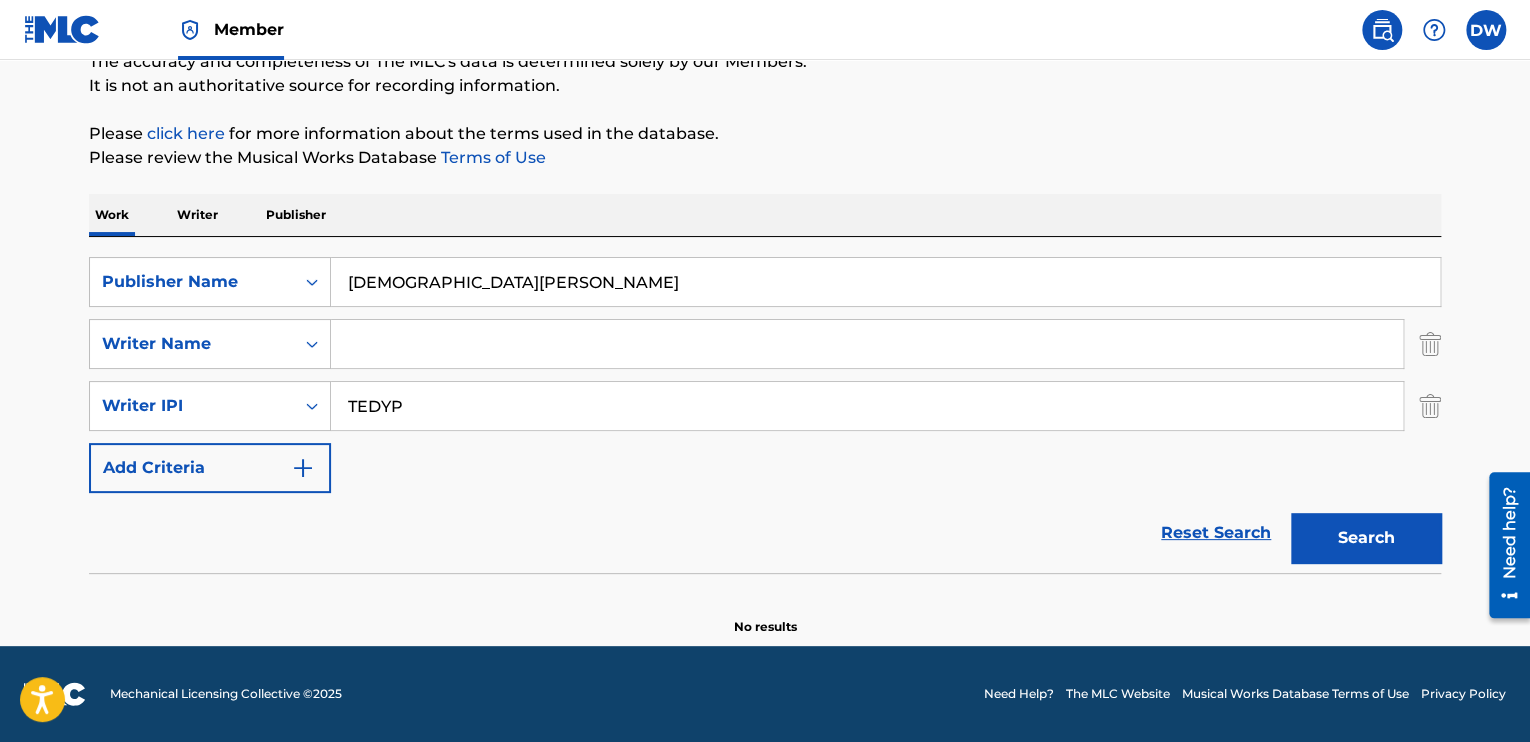 click on "Search" at bounding box center (1366, 538) 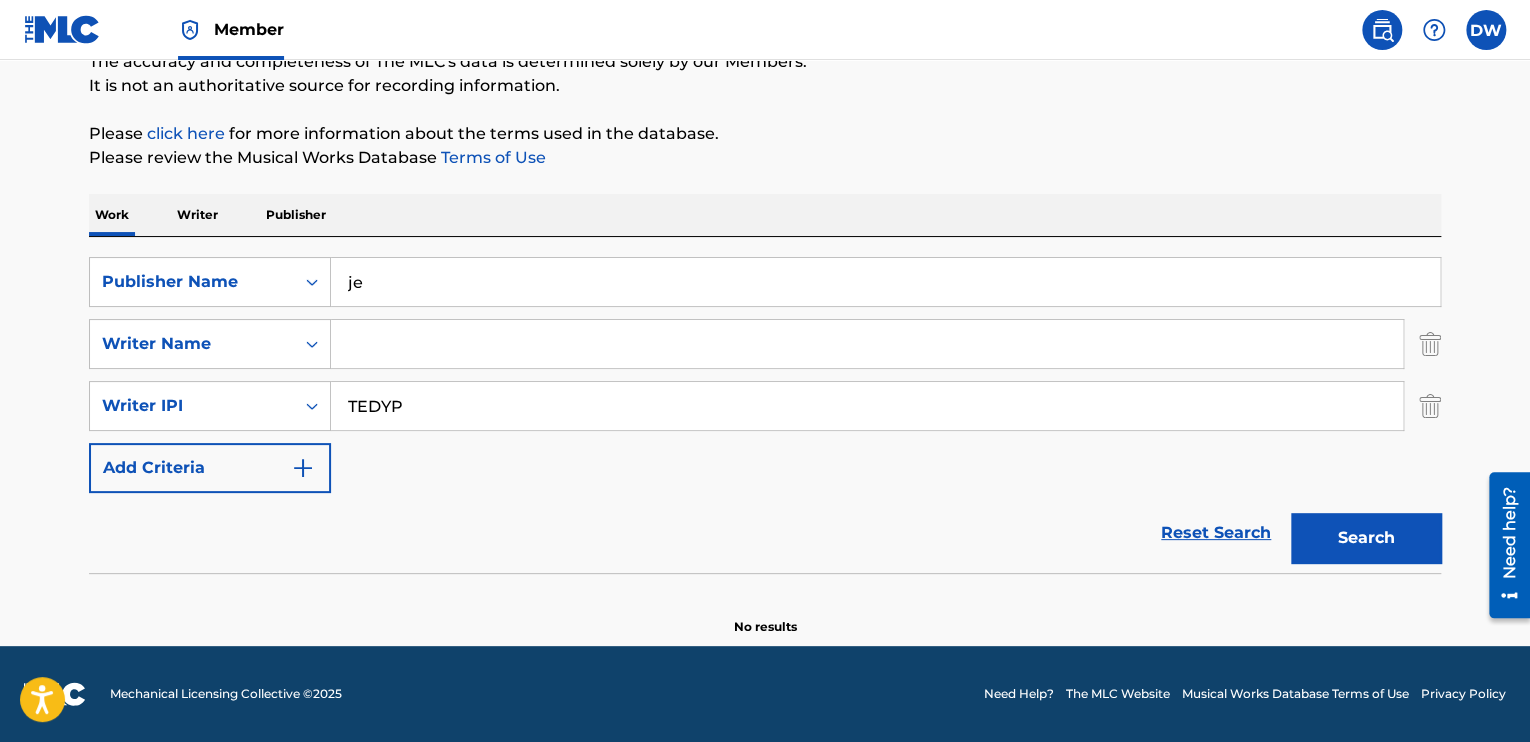 type on "j" 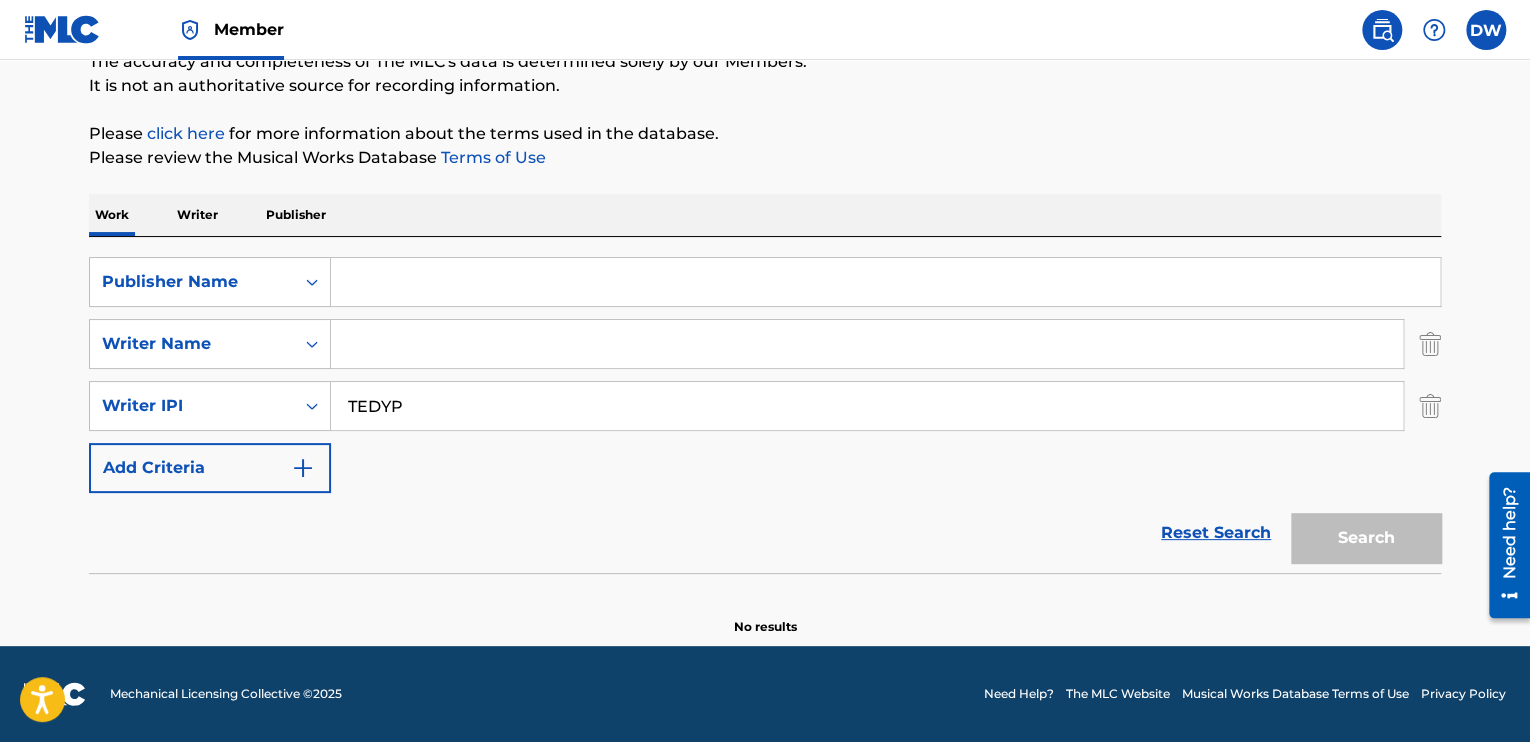 type 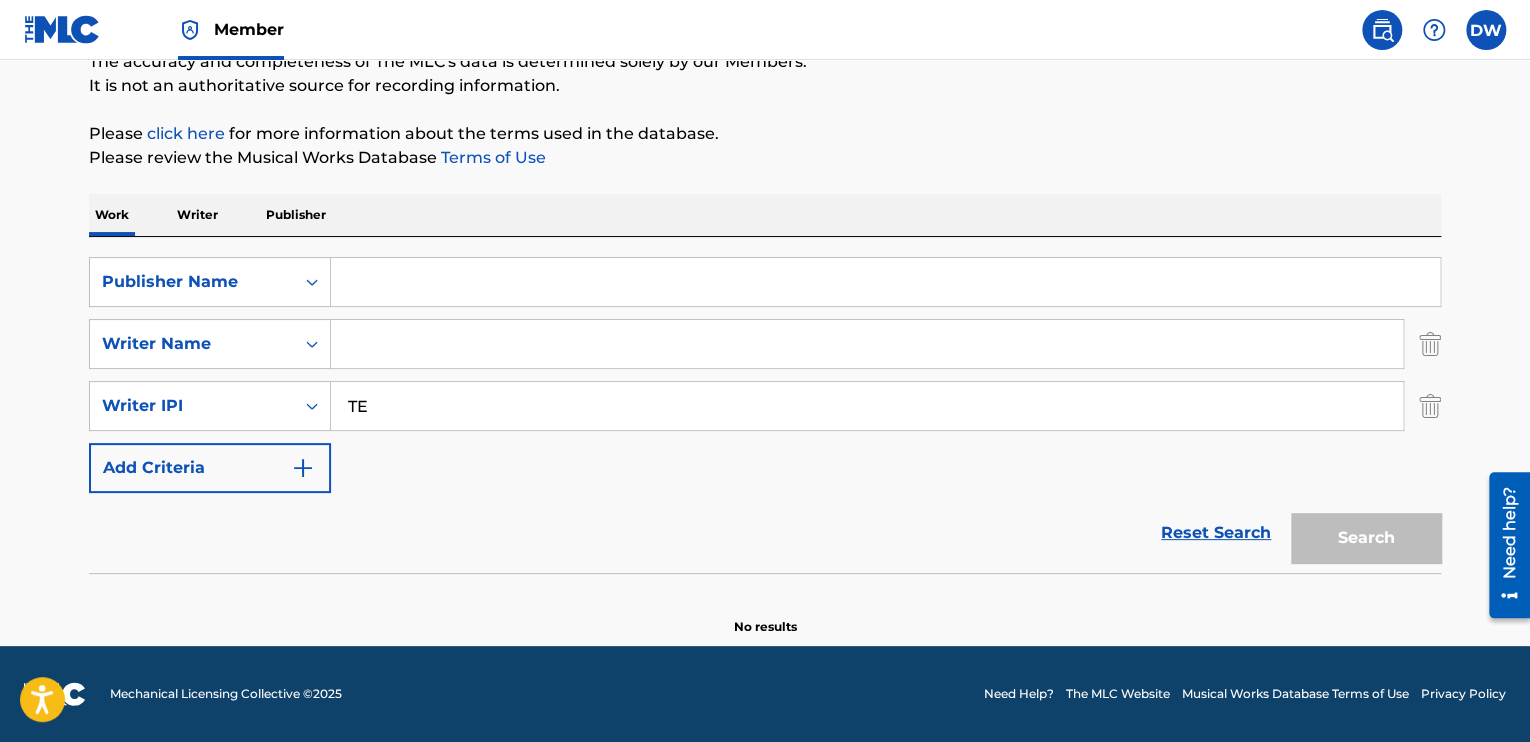 type on "T" 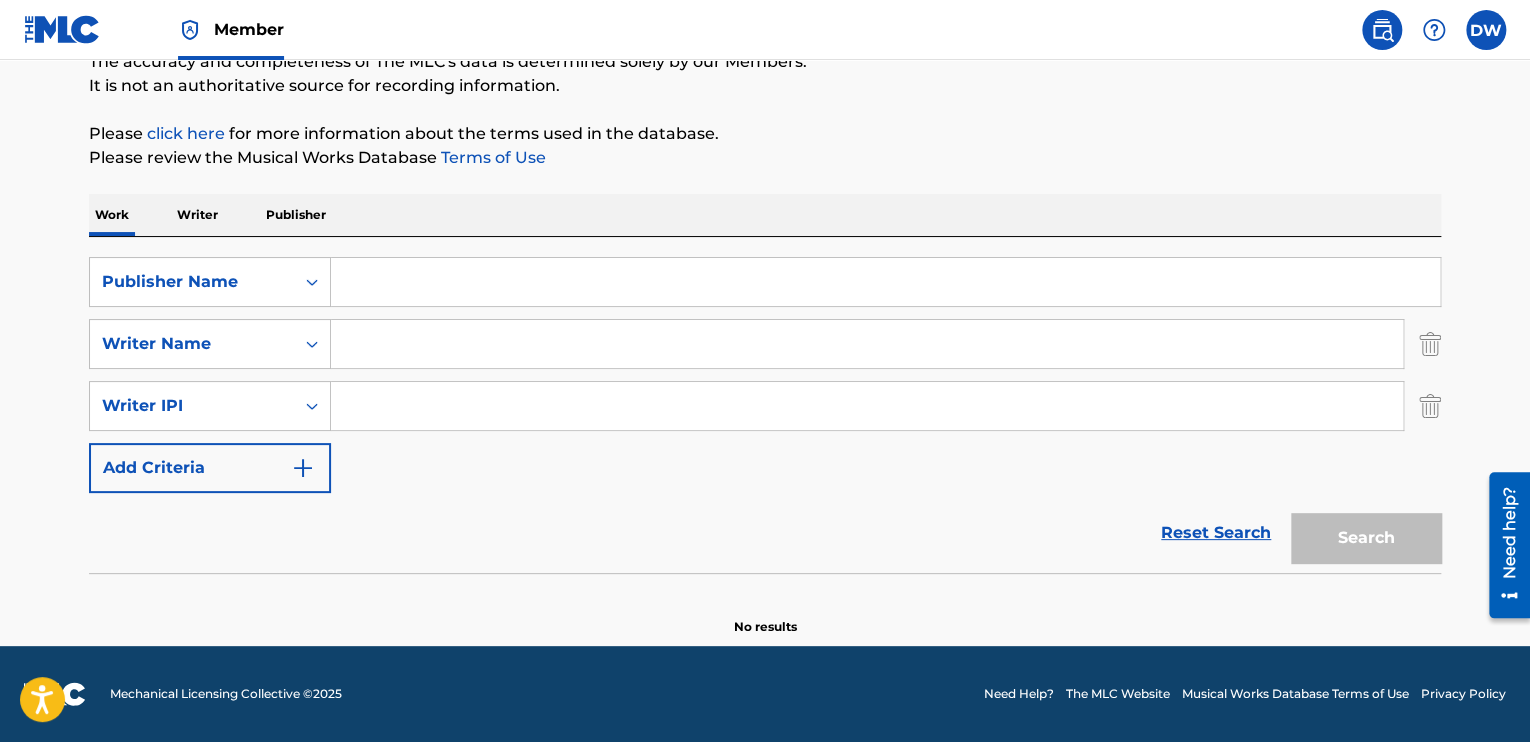 type 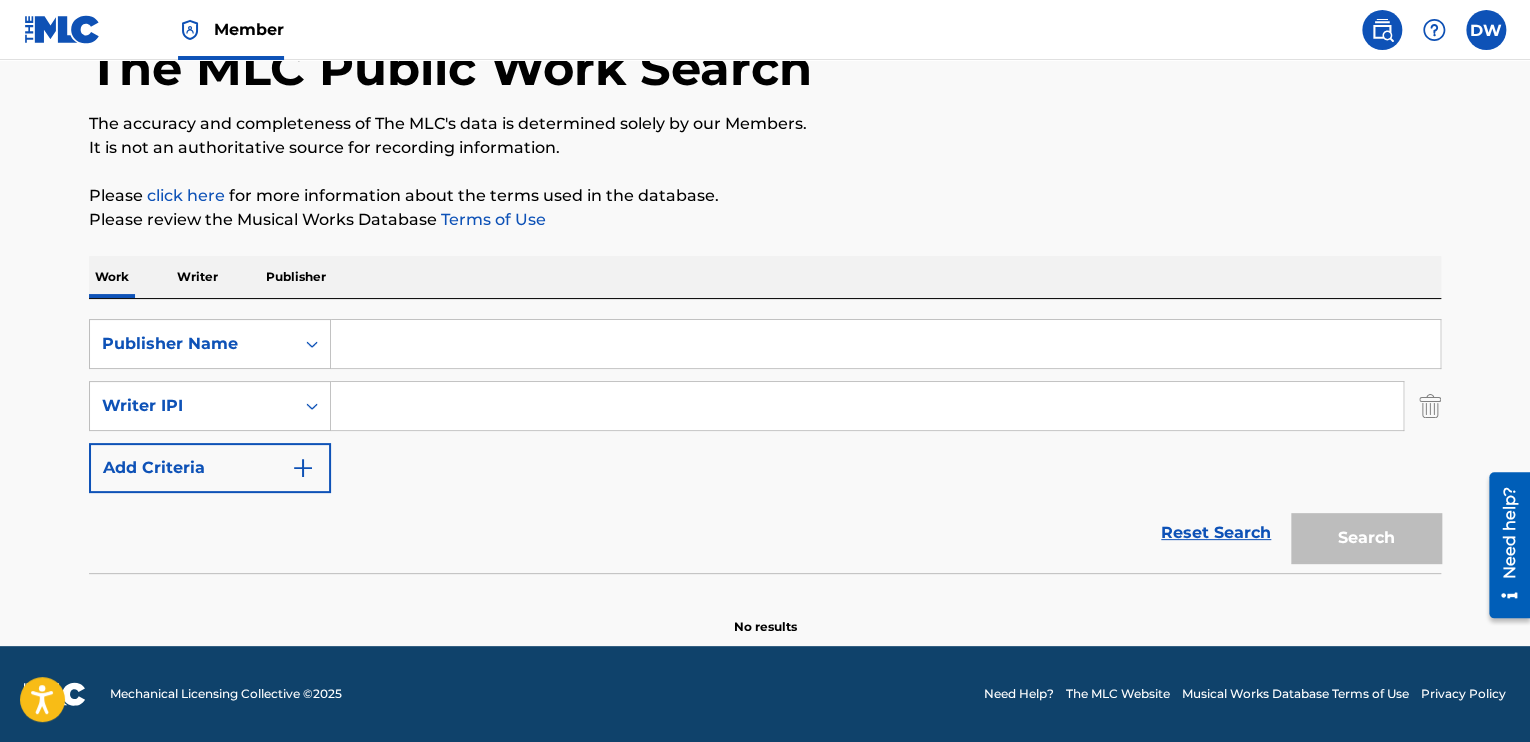 scroll, scrollTop: 126, scrollLeft: 0, axis: vertical 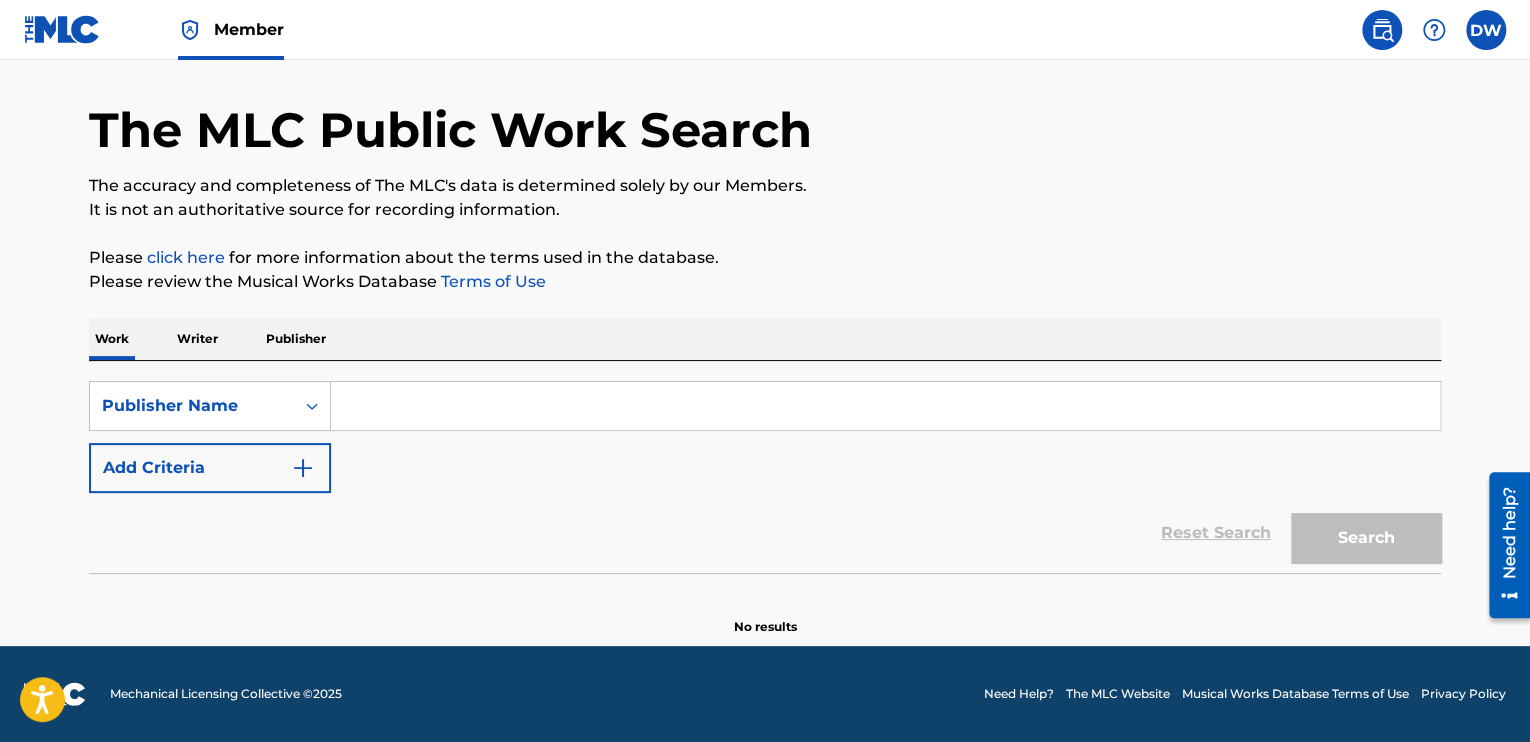 click at bounding box center (1382, 30) 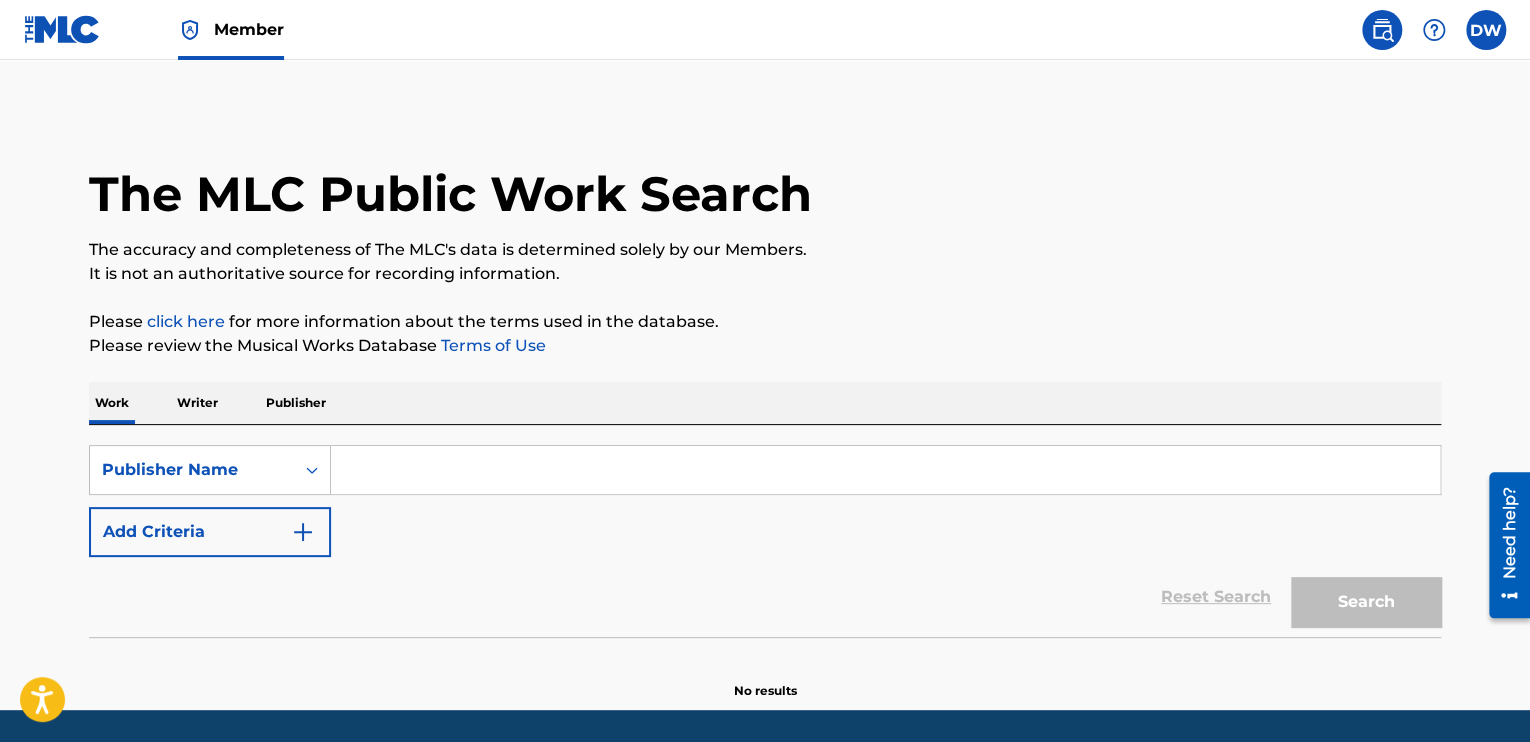 click at bounding box center [1434, 30] 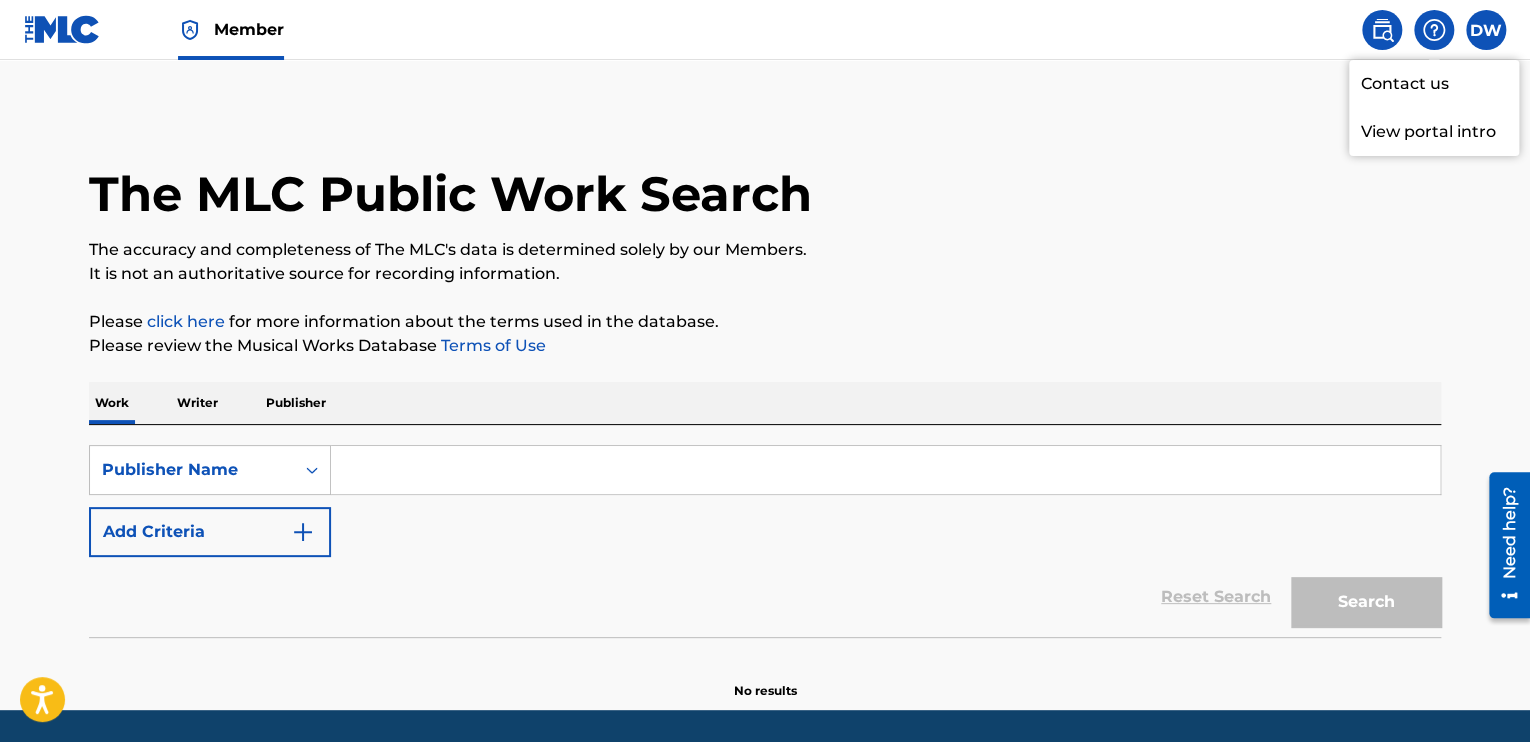 click on "The MLC Public Work Search" at bounding box center [765, 183] 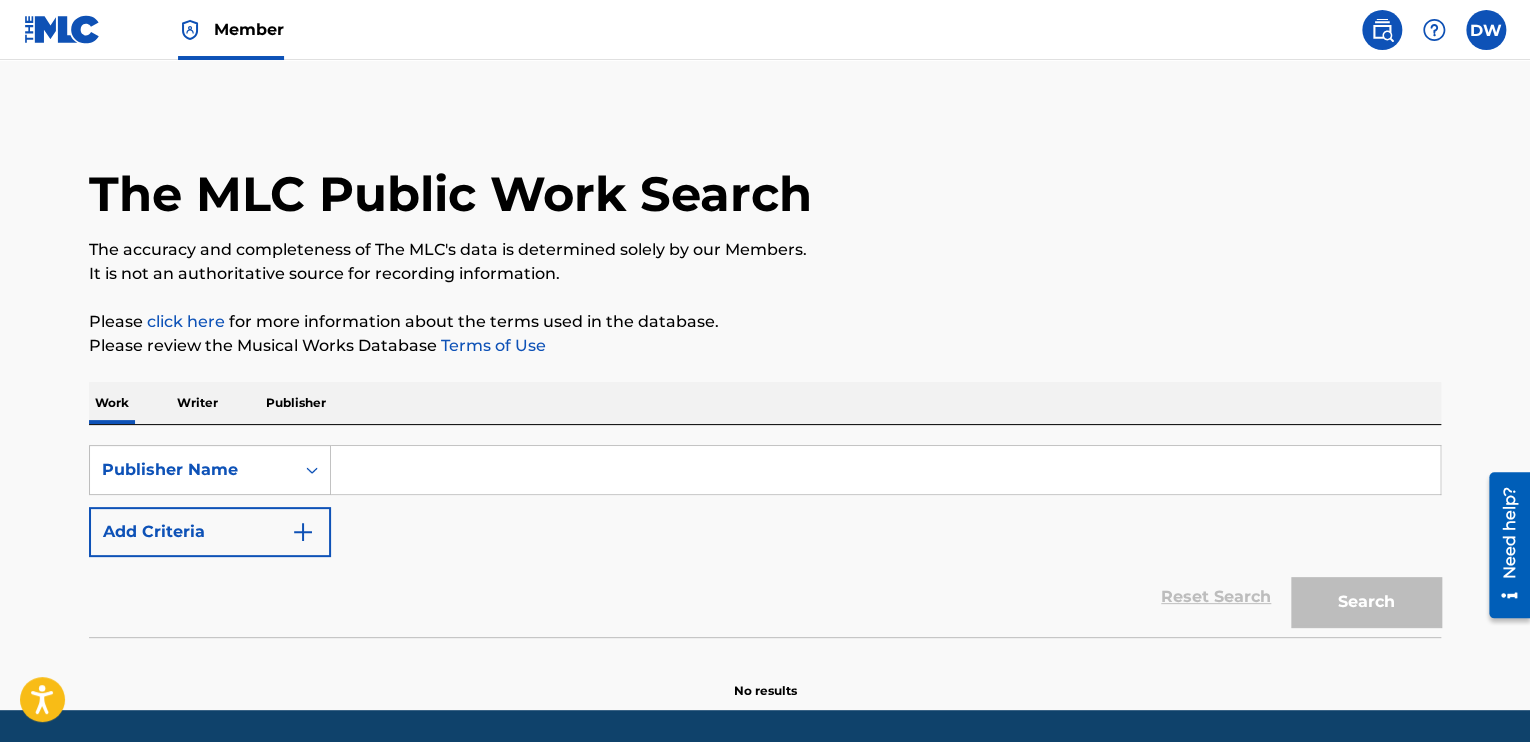 click at bounding box center (1486, 30) 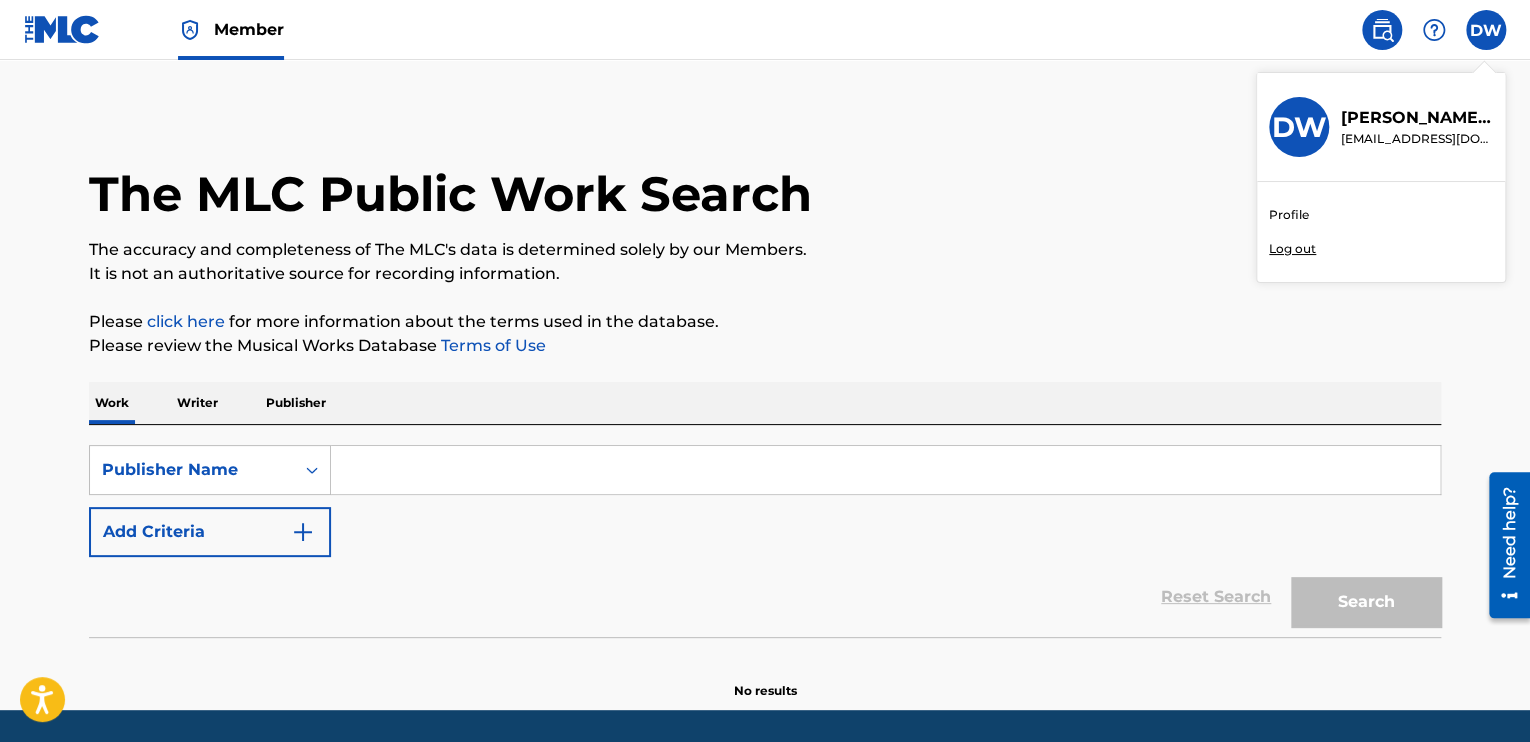 click on "Profile" at bounding box center (1289, 215) 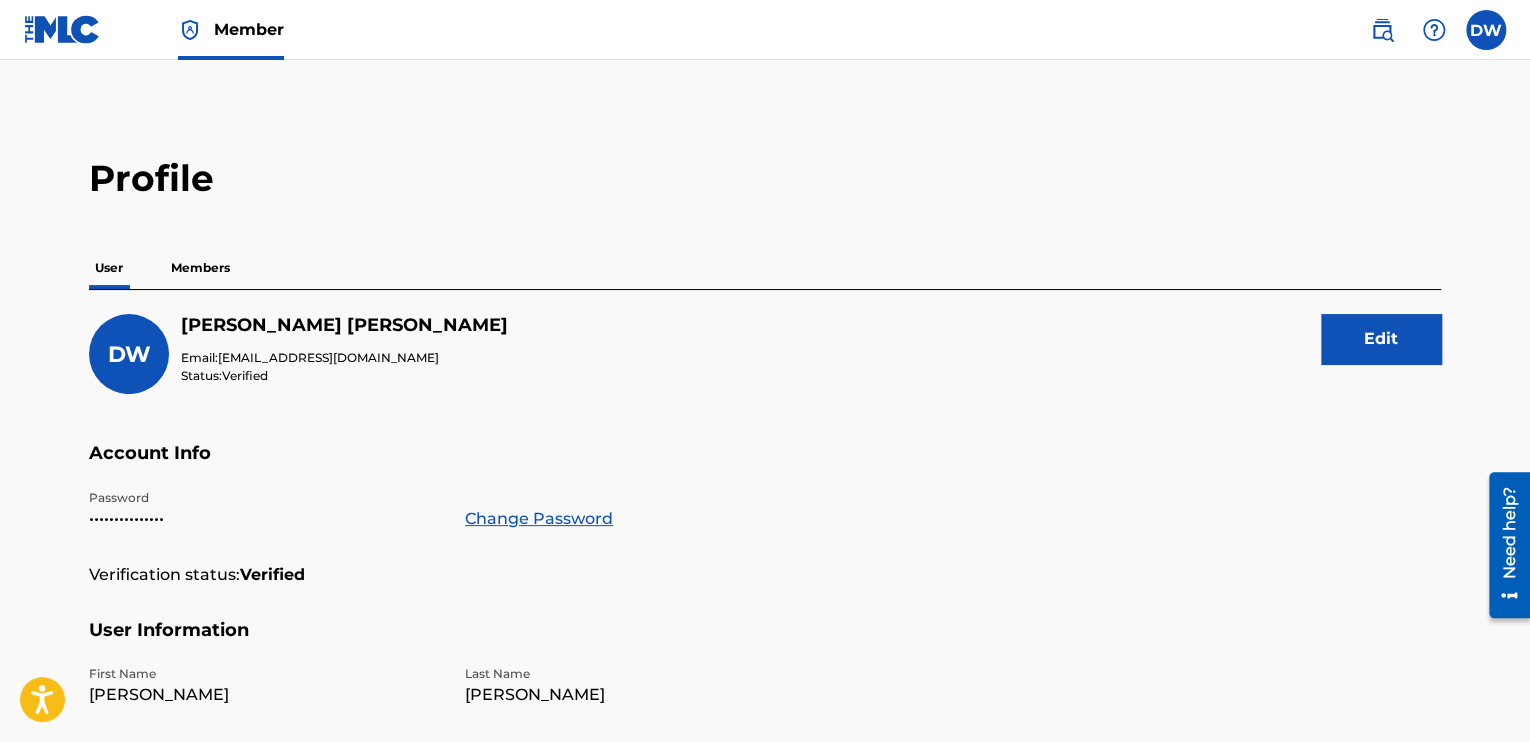 scroll, scrollTop: 604, scrollLeft: 0, axis: vertical 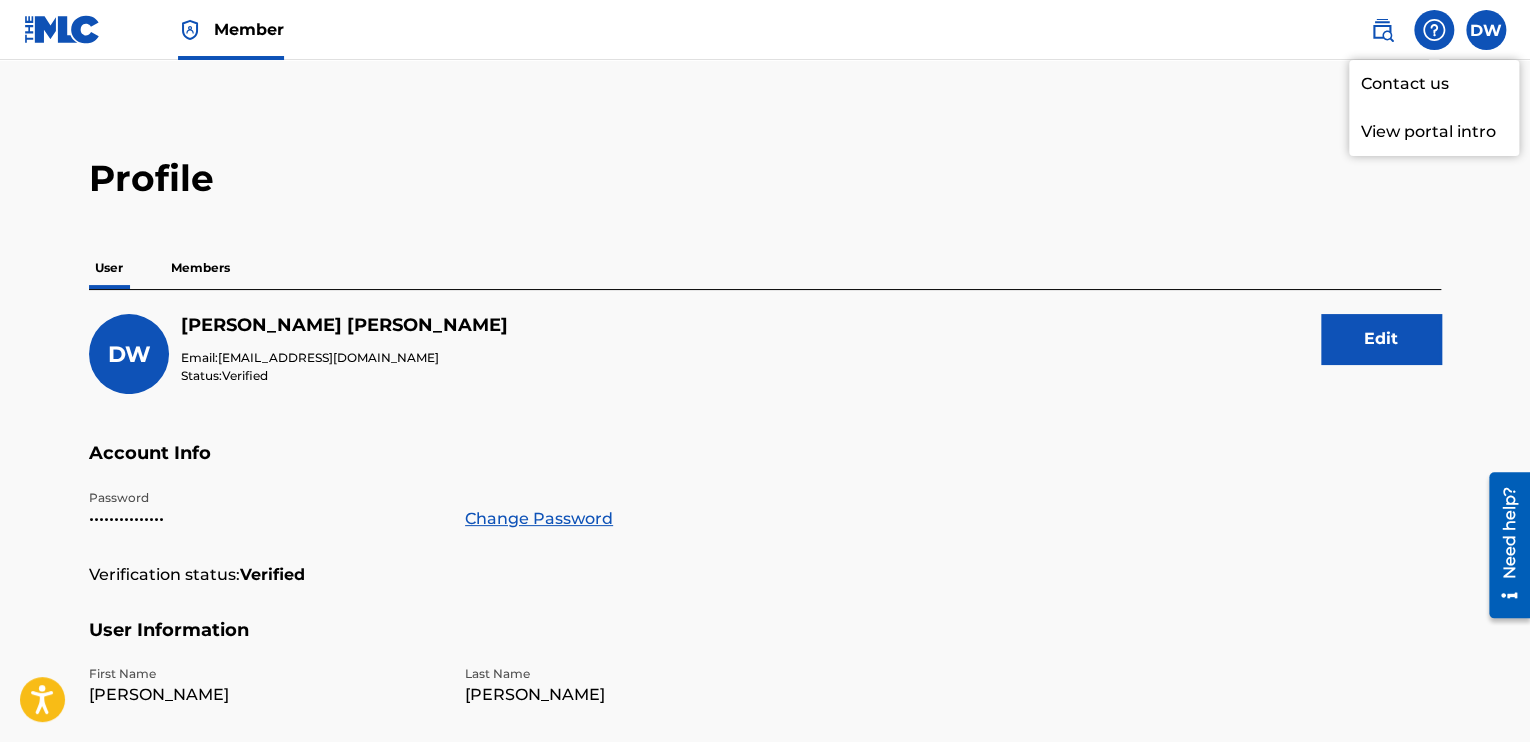 click on "View portal intro" at bounding box center (1434, 132) 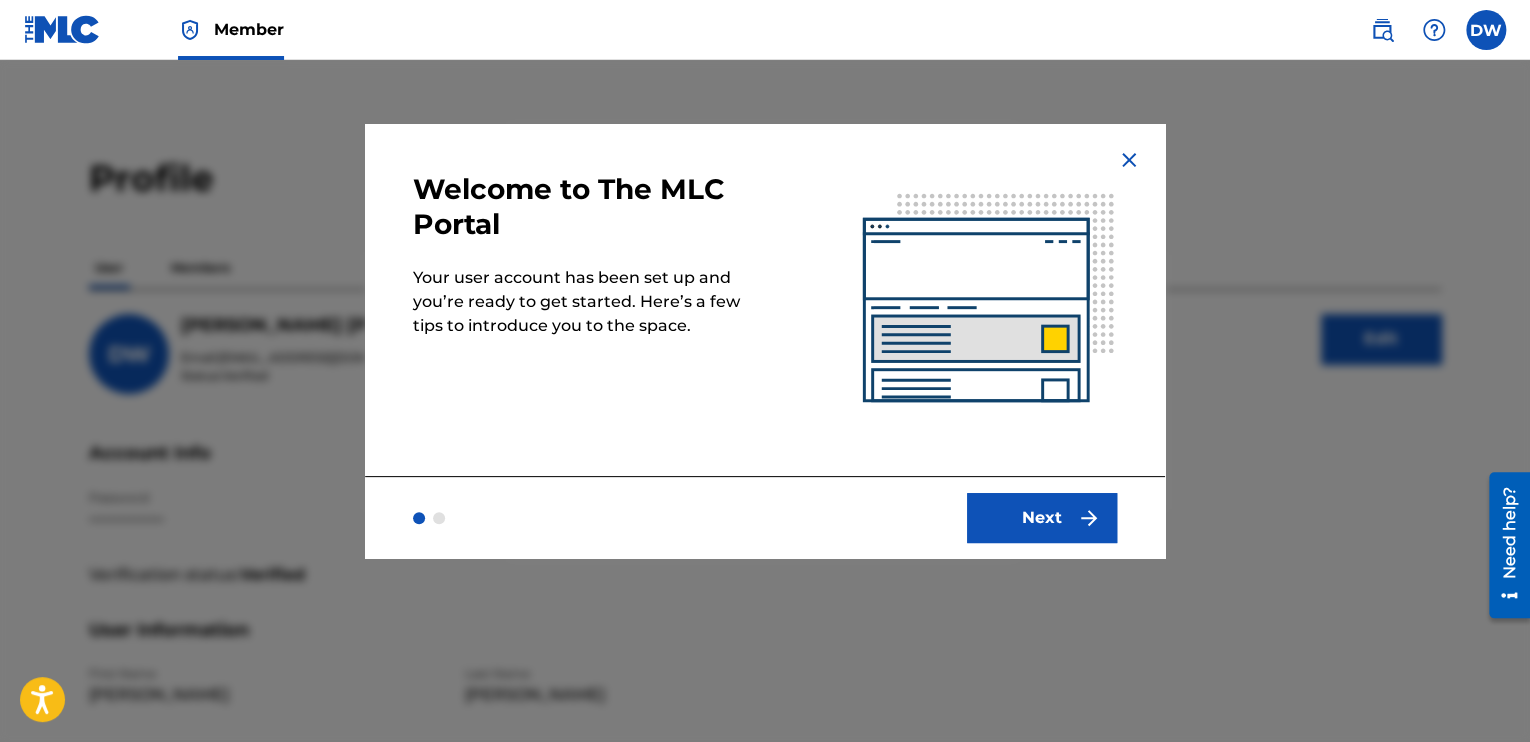 click at bounding box center [1089, 518] 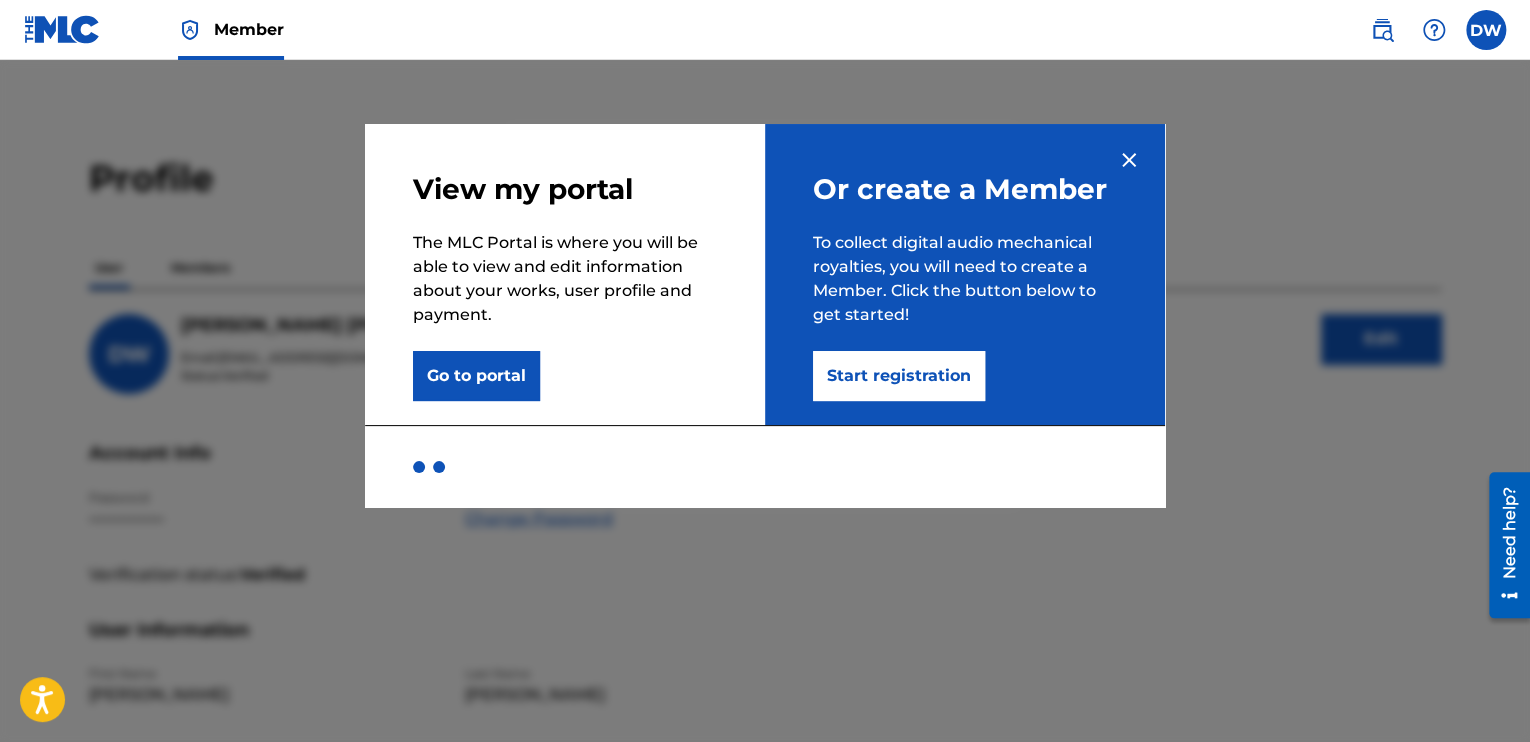 click on "Start registration" at bounding box center [899, 376] 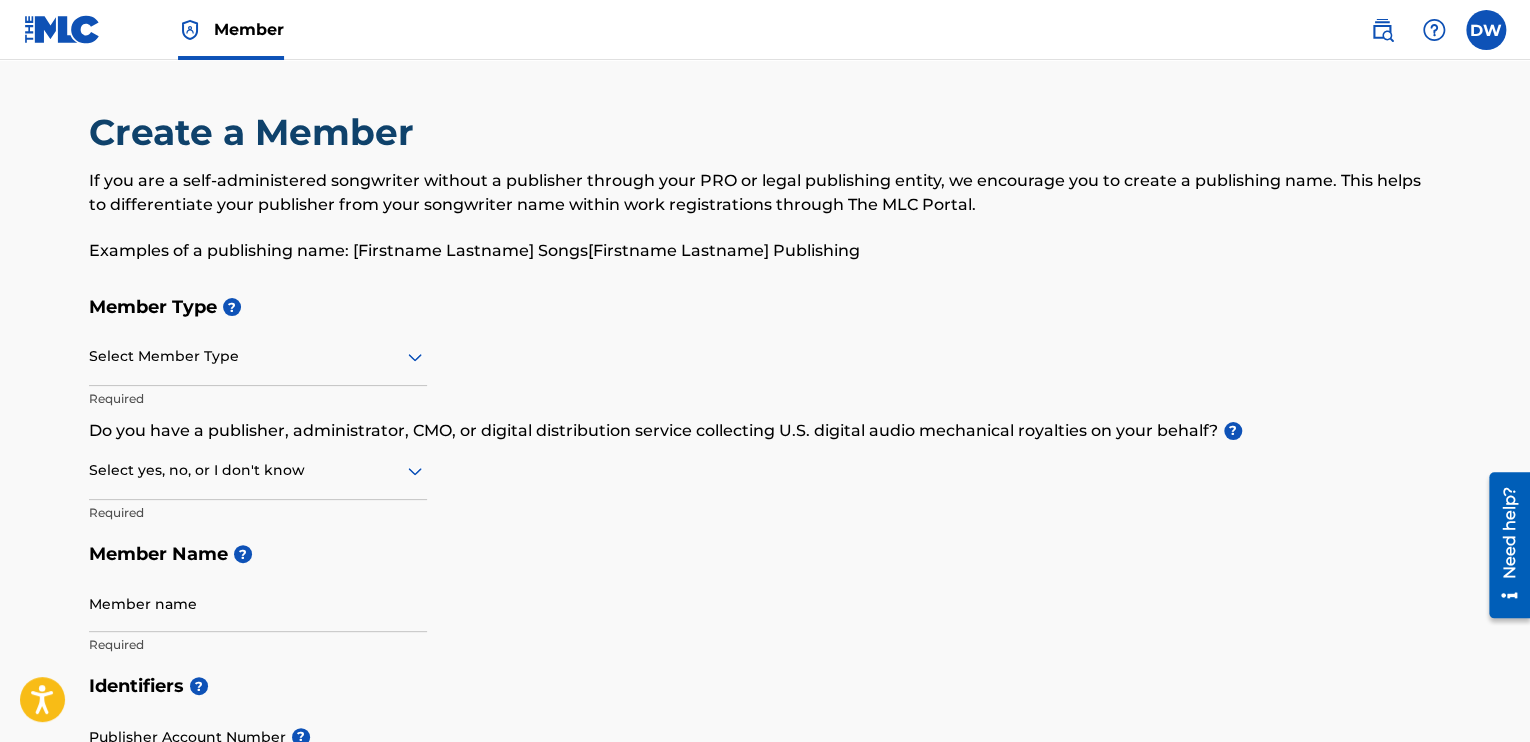 click on "Create a Member If you are a self-administered songwriter without a publisher through your PRO or legal publishing entity, we encourage you to create a publishing name. This helps to differentiate your publisher from your songwriter name within work registrations through The MLC Portal. Examples of a publishing name: [[PERSON_NAME]] Songs[[PERSON_NAME]] Publishing Member Type ? Select Member Type Required Do you have a publisher, administrator, CMO, or digital distribution service collecting U.S. digital audio mechanical royalties on your behalf? ? Select yes, no, or I don't know Required Member Name ? Member name Required Identifiers ? Publisher Account Number ? Optional IPI Number ? Optional ISNI Optional Member Address ? Use my existing user account details Street Address Required Unit Number Optional Attention Optional City / Town Required Country Required State / Province Optional ZIP / Postal Code Optional Member Contact Phone Number Country Country Required Area Number Required Email Required" at bounding box center (765, 958) 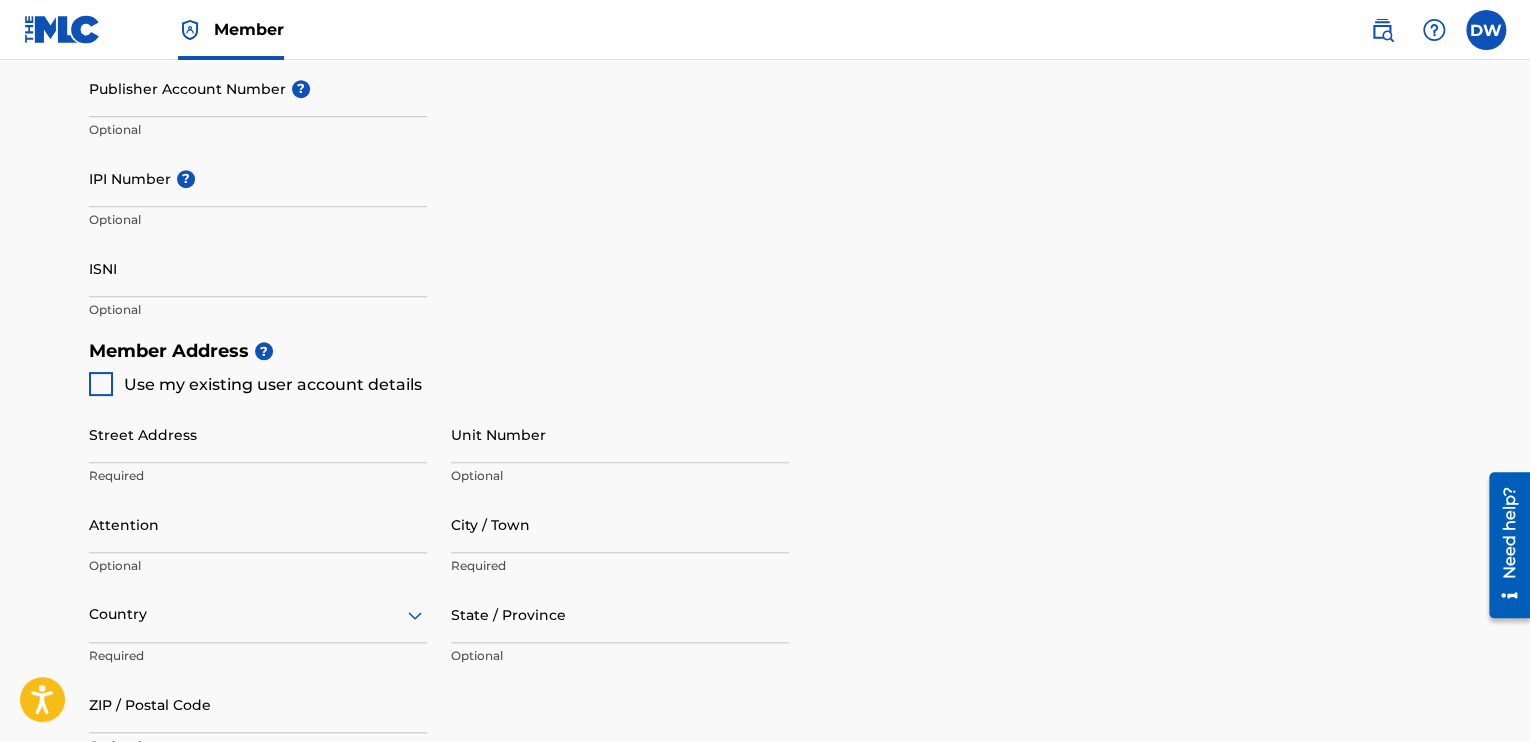 scroll, scrollTop: 1209, scrollLeft: 0, axis: vertical 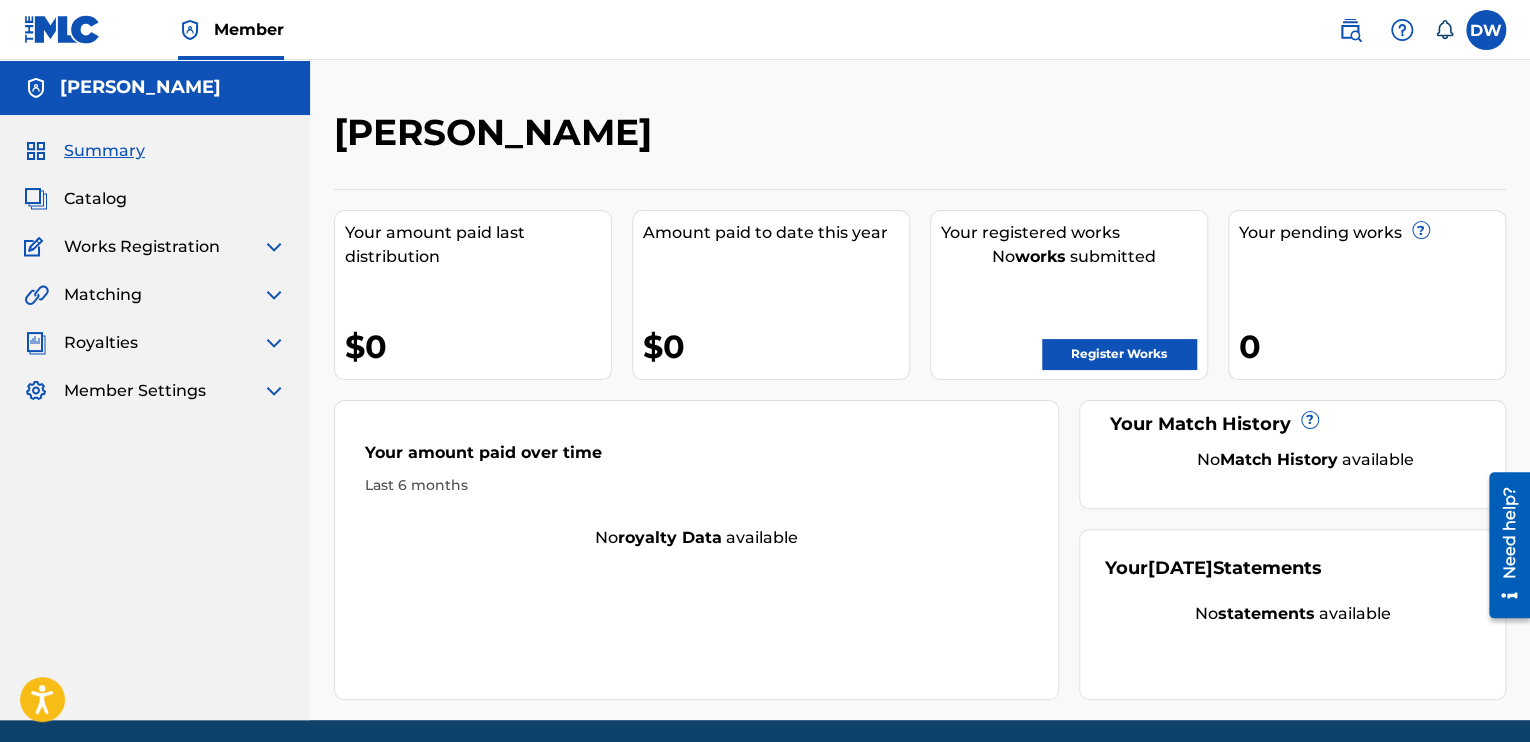 click on "Register Works" at bounding box center [1119, 354] 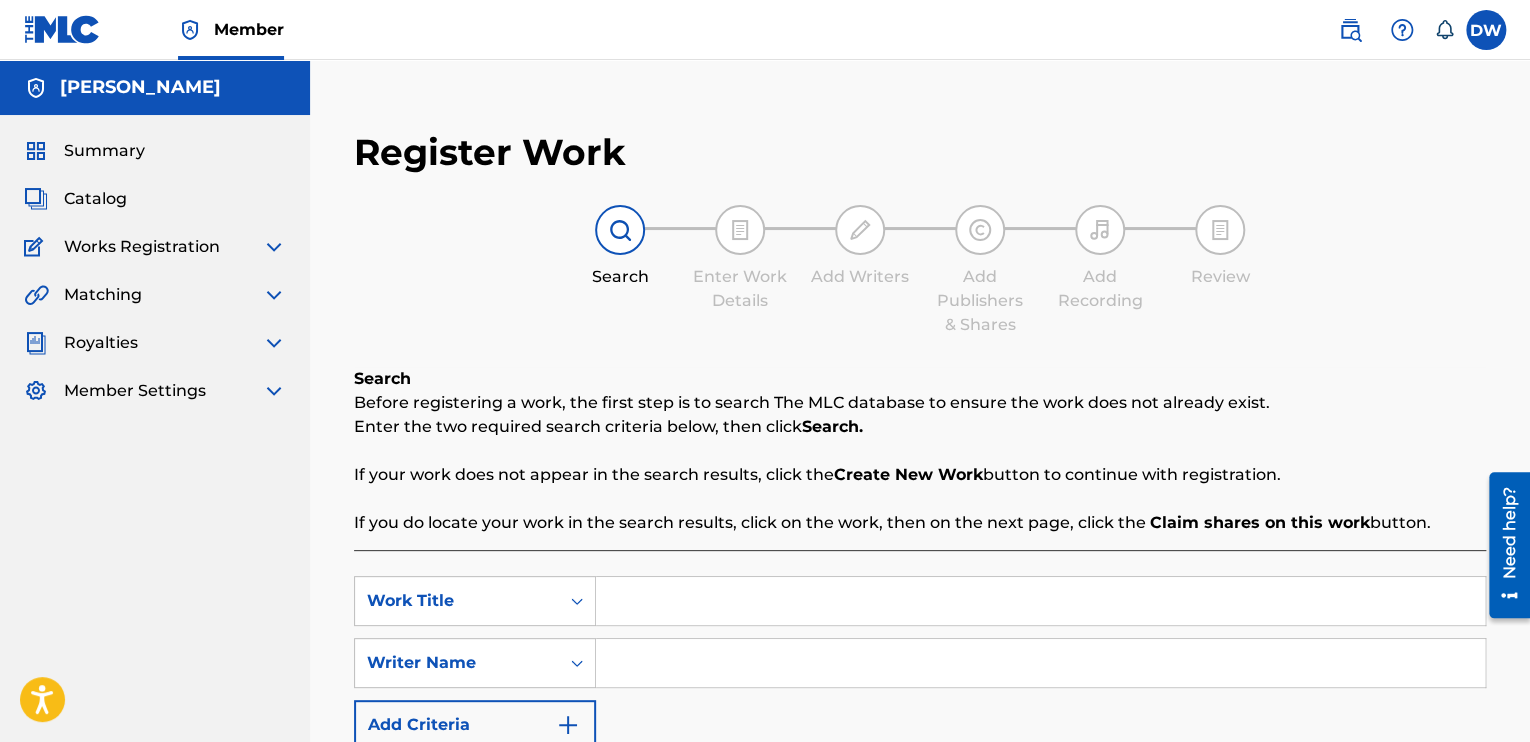 click on "DELVIN WRIGHT Summary Catalog Works Registration Claiming Tool Individual Registration Tool Bulk Registration Tool Registration Drafts Registration History Overclaims Tool Matching Matching Tool Match History Royalties Summary Statements Annual Statements Rate Sheets Member Settings Banking Information Member Information User Permissions Contact Information Member Benefits" at bounding box center [155, 489] 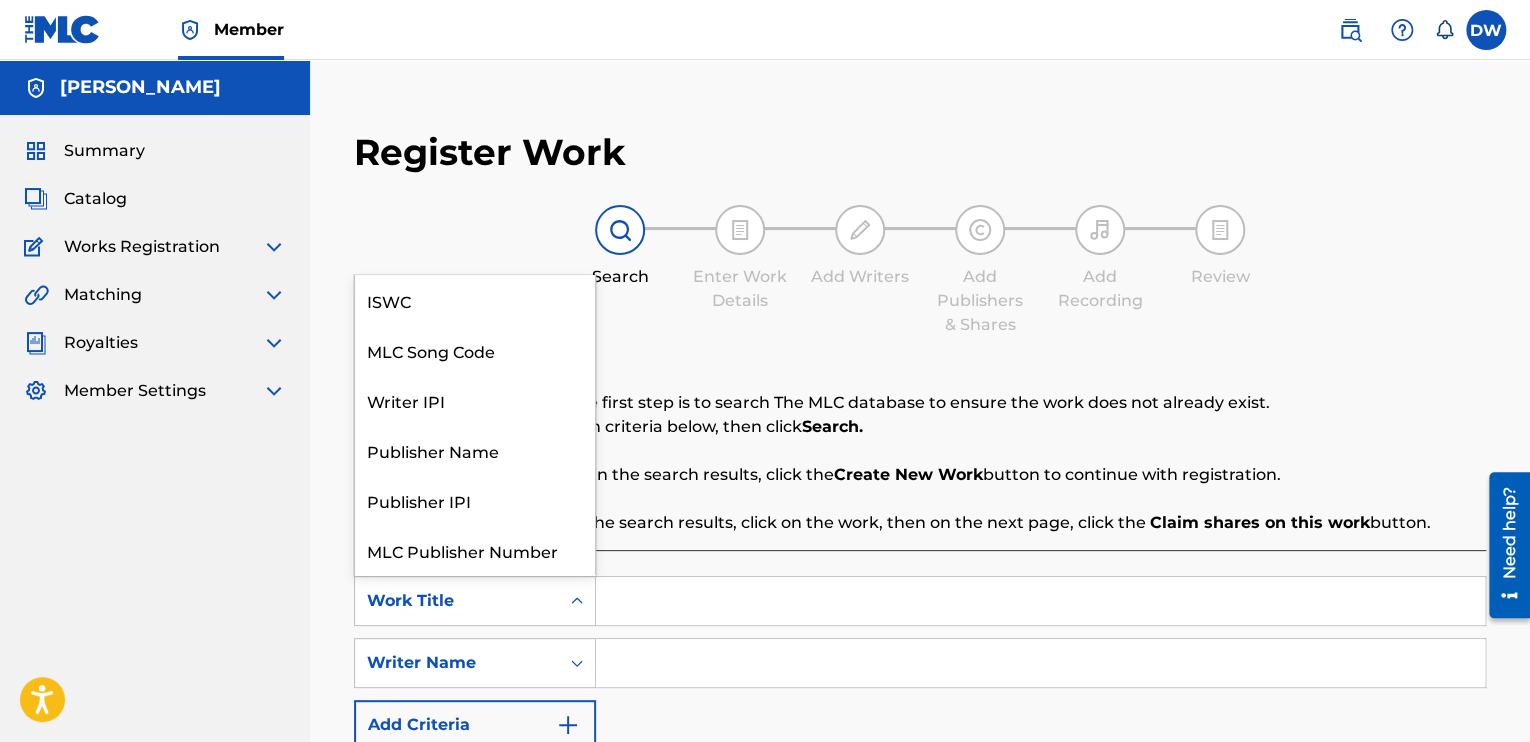 scroll, scrollTop: 50, scrollLeft: 0, axis: vertical 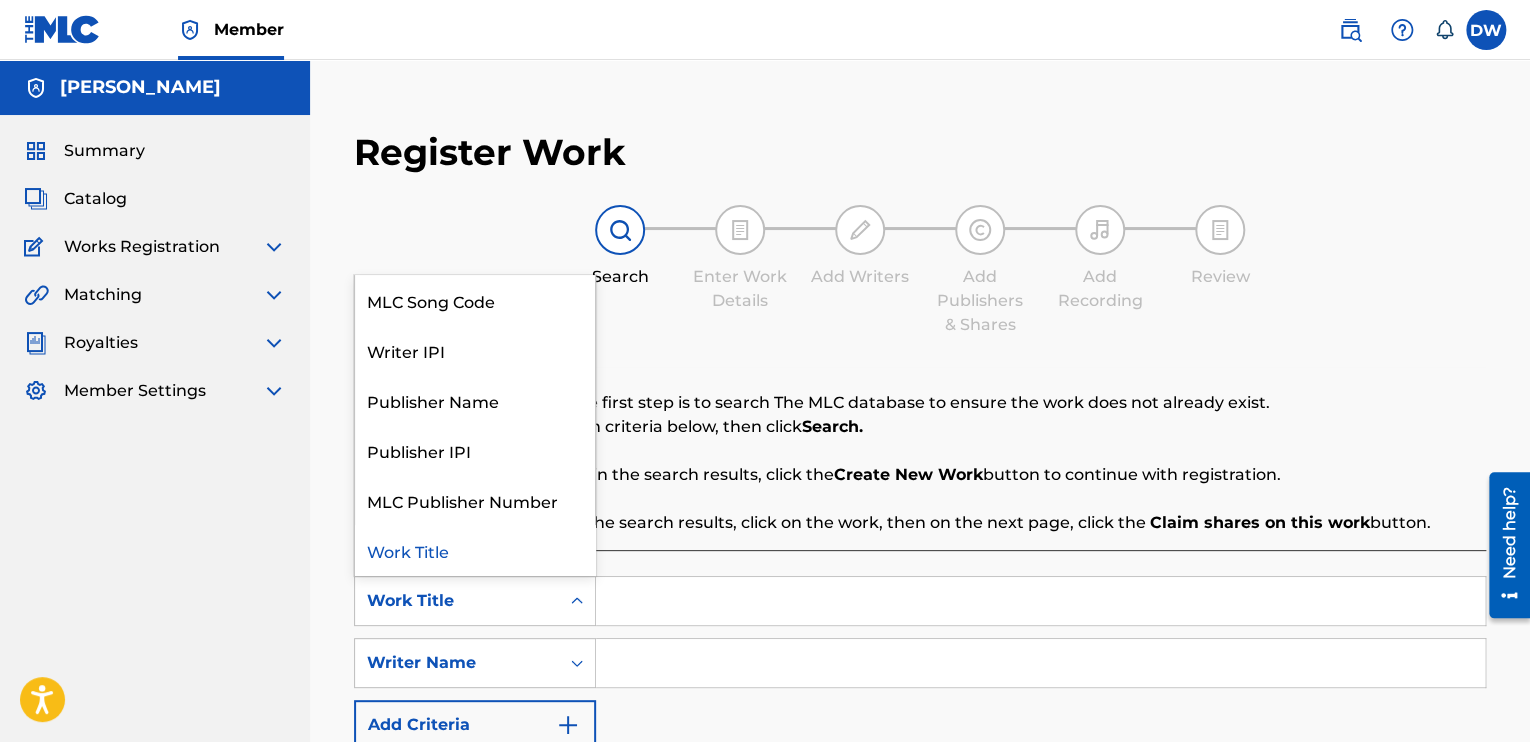 click 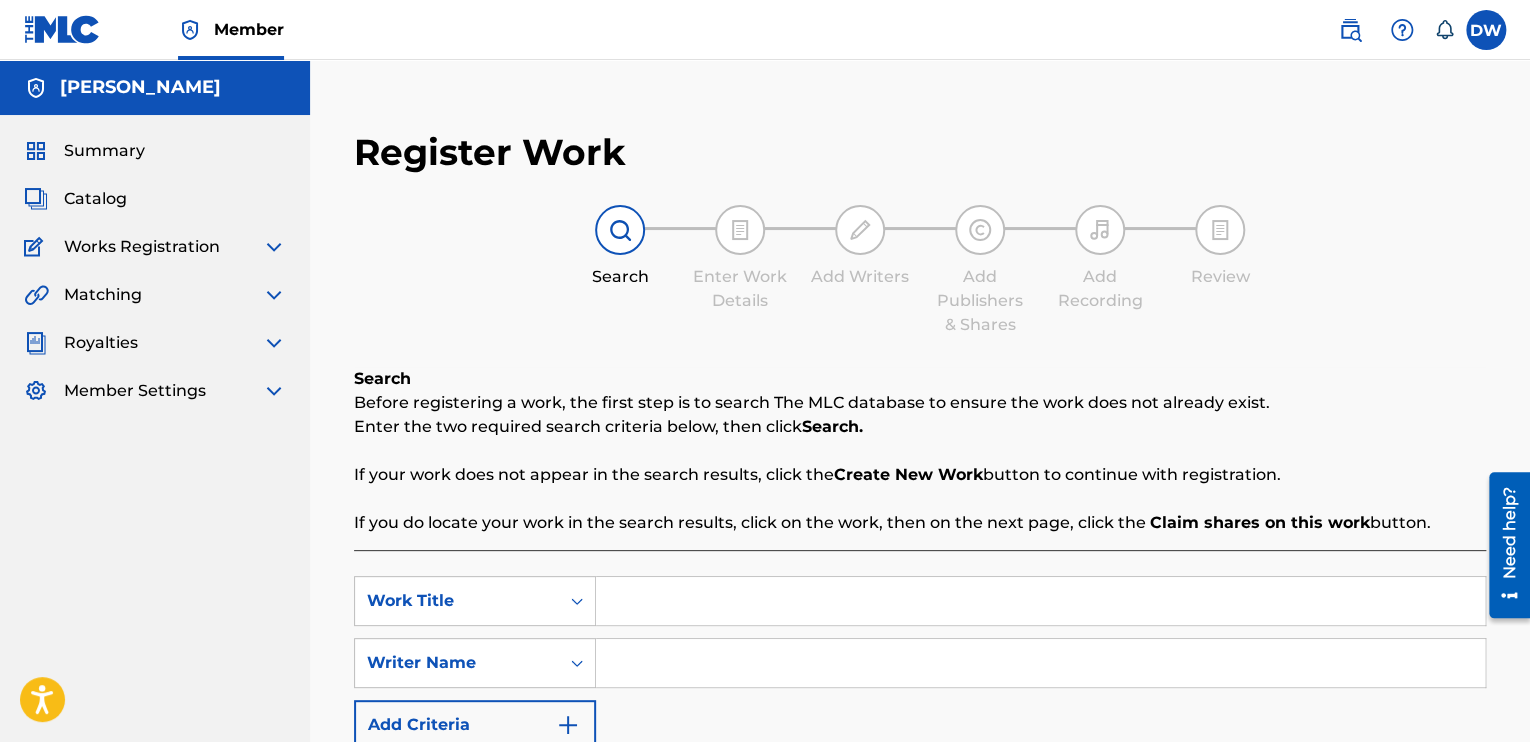 click on "DELVIN WRIGHT Summary Catalog Works Registration Claiming Tool Individual Registration Tool Bulk Registration Tool Registration Drafts Registration History Overclaims Tool Matching Matching Tool Match History Royalties Summary Statements Annual Statements Rate Sheets Member Settings Banking Information Member Information User Permissions Contact Information Member Benefits" at bounding box center (155, 489) 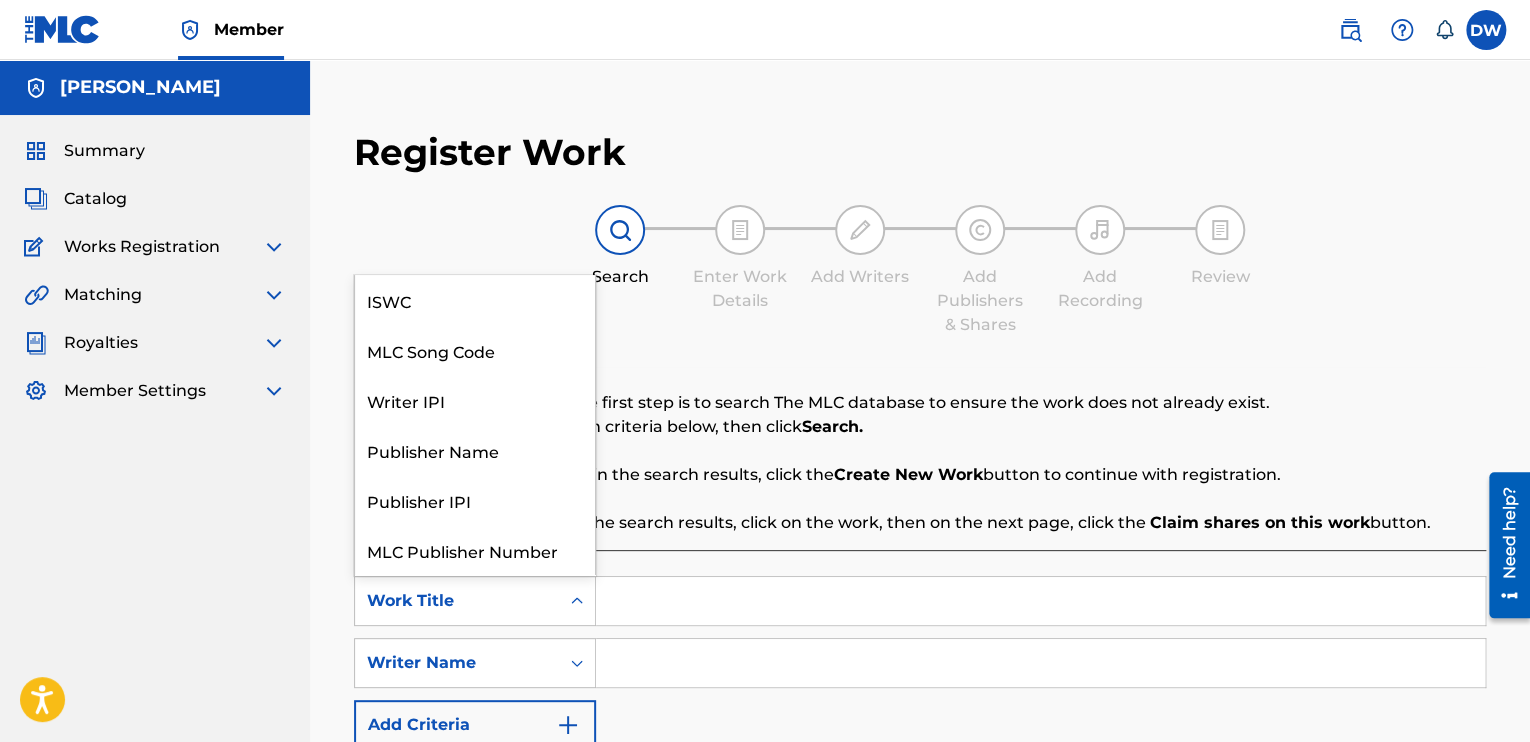 scroll, scrollTop: 50, scrollLeft: 0, axis: vertical 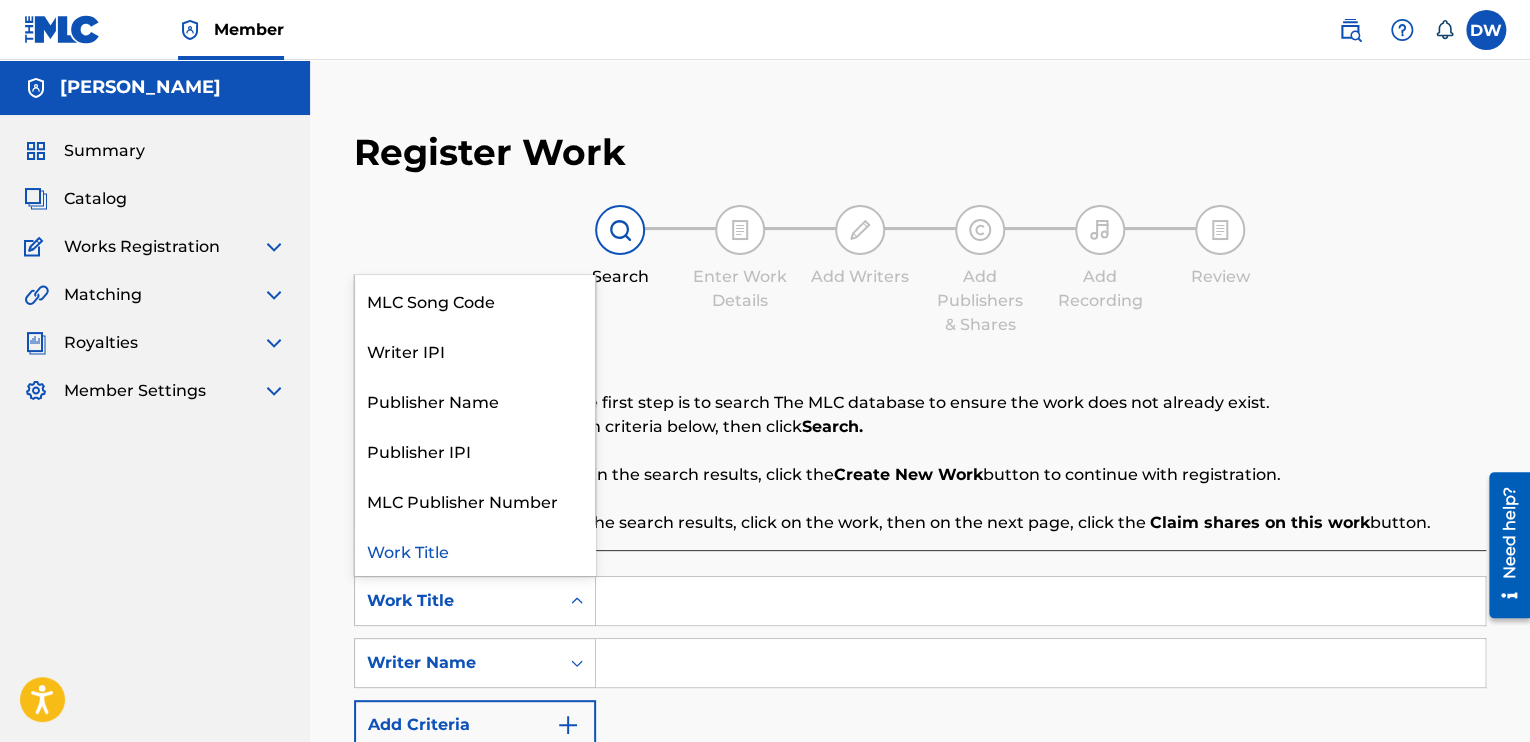 click 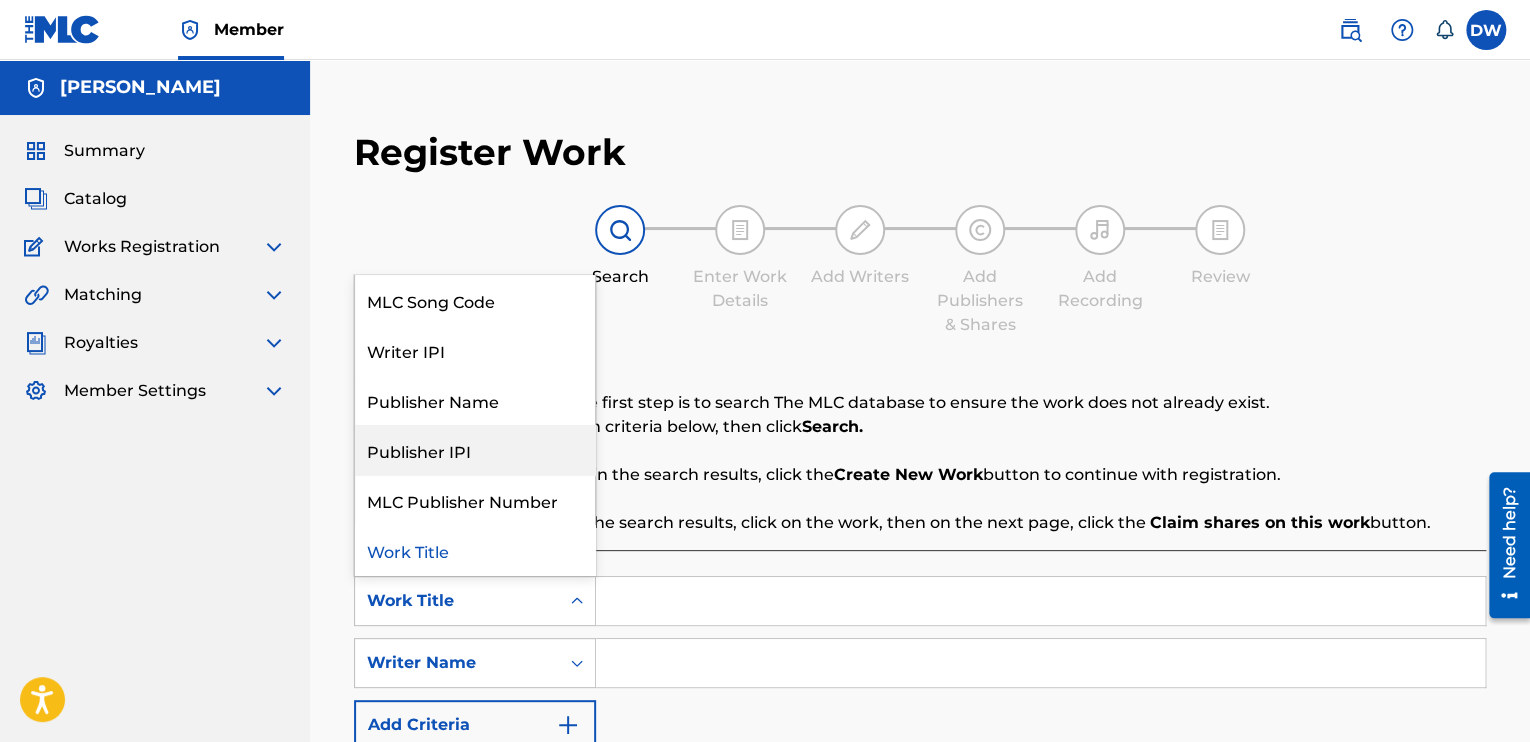 click on "Publisher IPI" at bounding box center (475, 450) 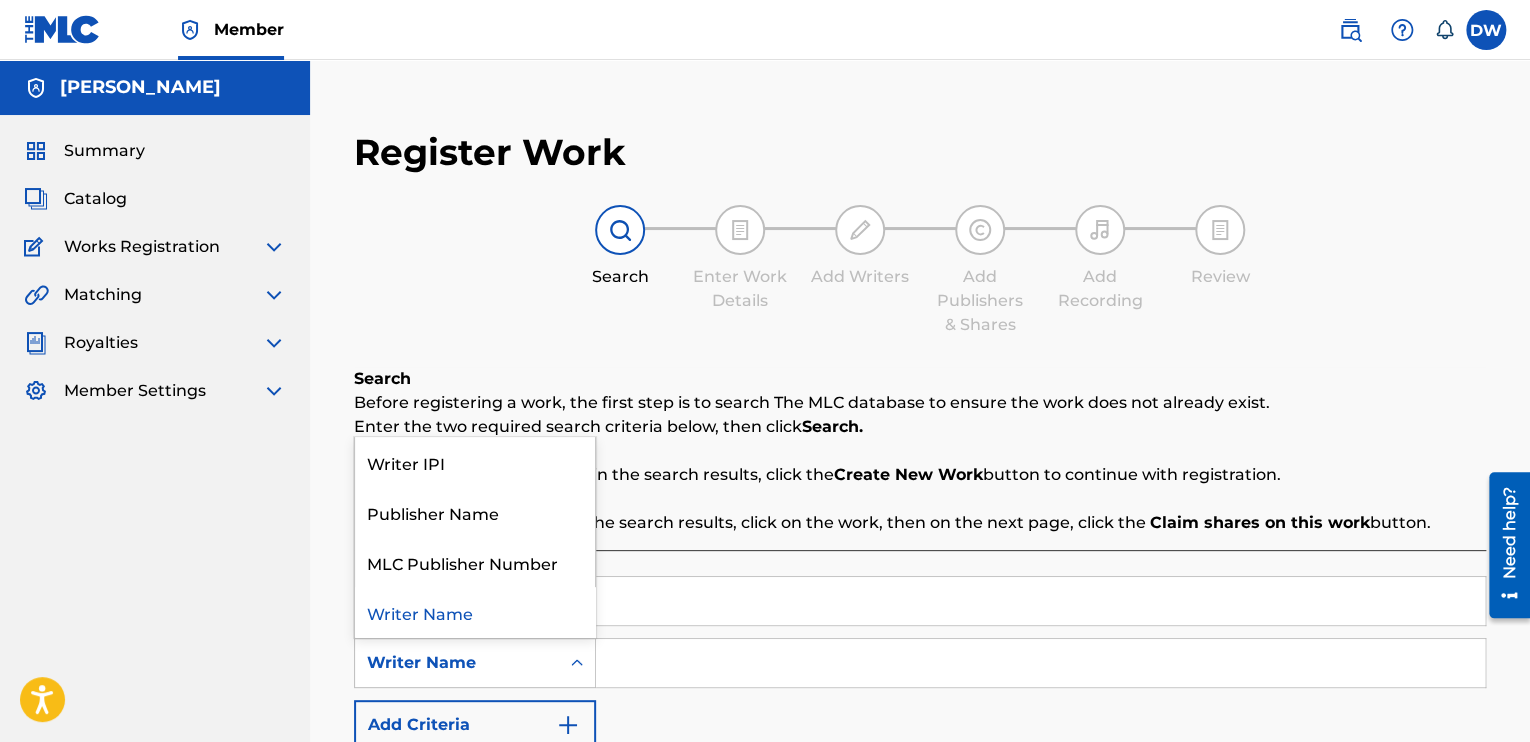 click 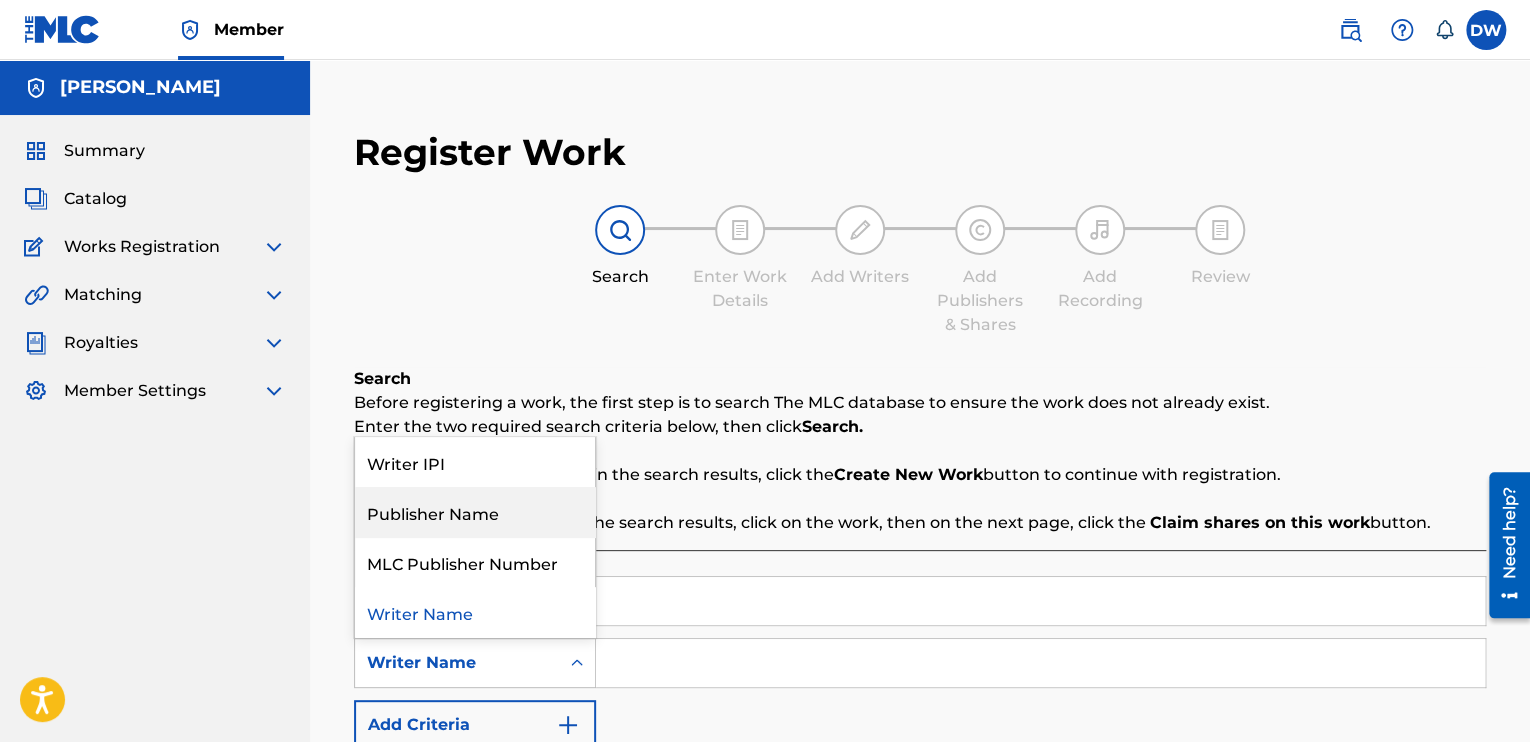 click on "Publisher Name" at bounding box center (475, 512) 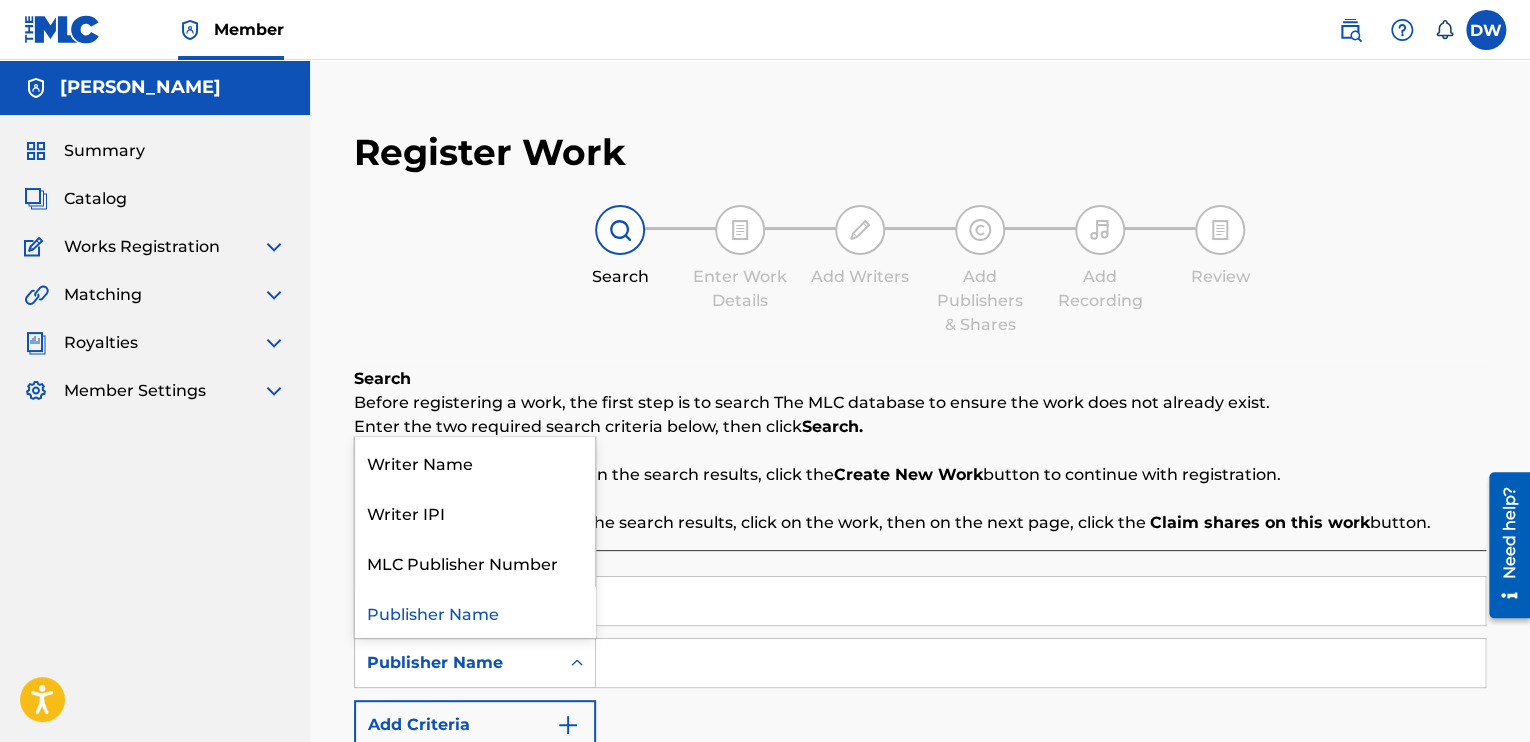click 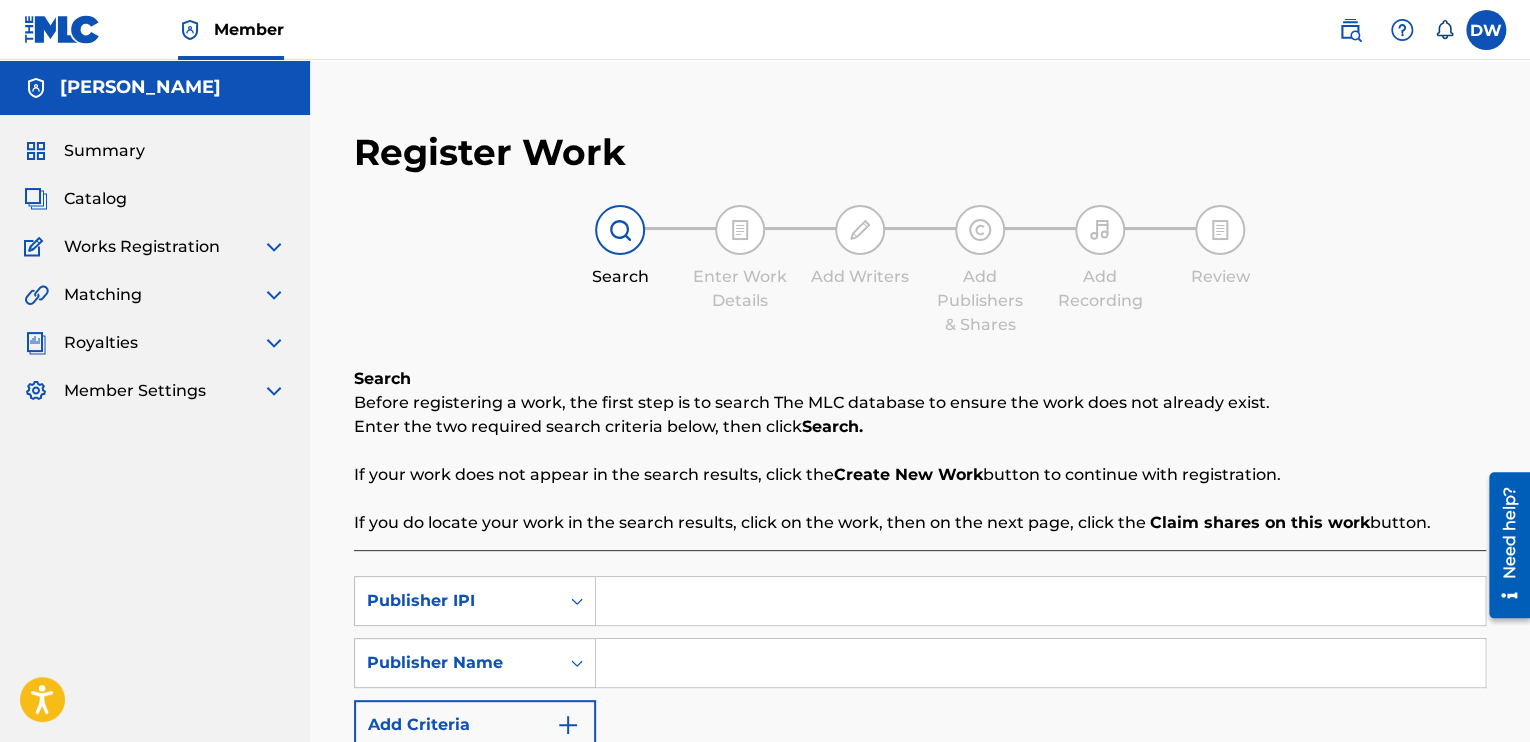 click on "DELVIN WRIGHT Summary Catalog Works Registration Claiming Tool Individual Registration Tool Bulk Registration Tool Registration Drafts Registration History Overclaims Tool Matching Matching Tool Match History Royalties Summary Statements Annual Statements Rate Sheets Member Settings Banking Information Member Information User Permissions Contact Information Member Benefits" at bounding box center [155, 489] 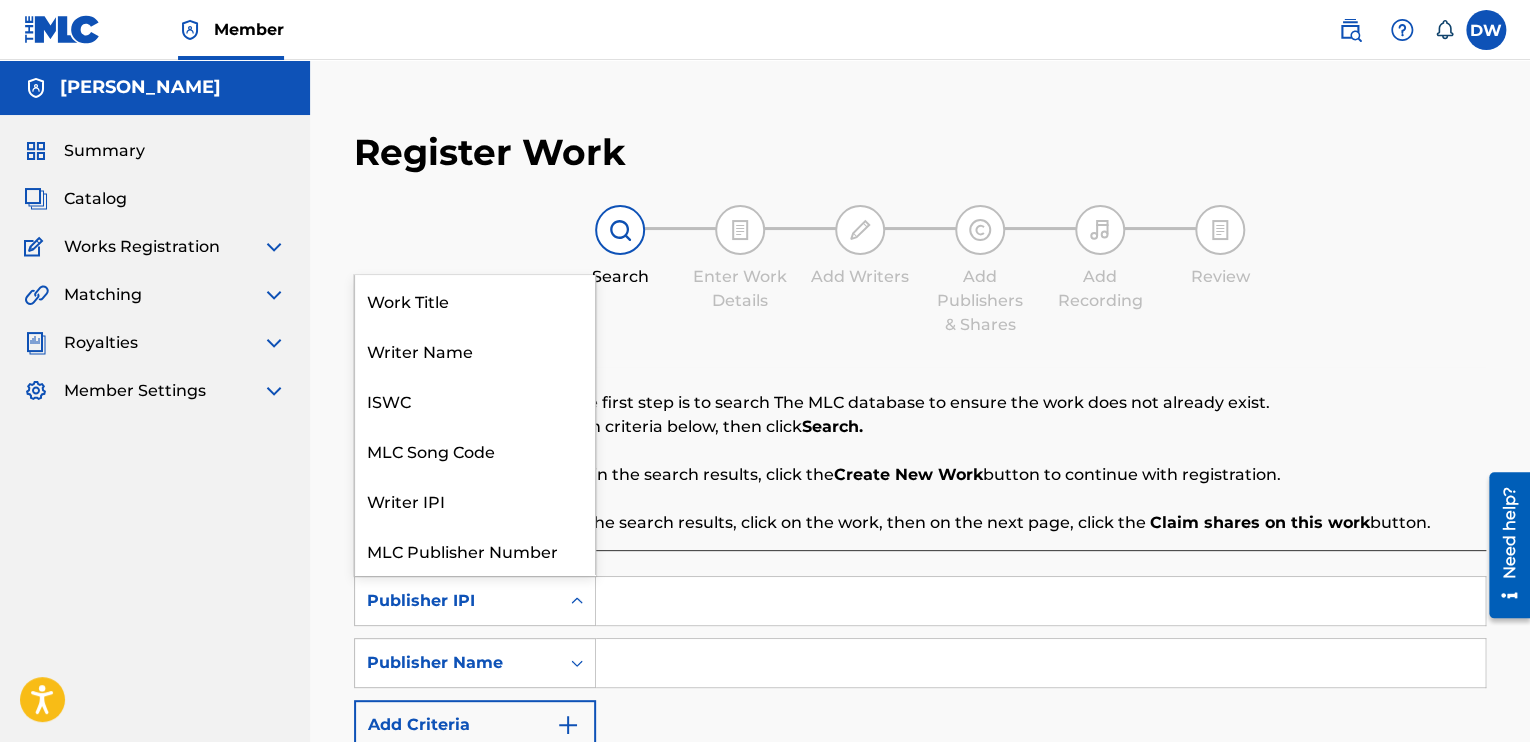 scroll, scrollTop: 50, scrollLeft: 0, axis: vertical 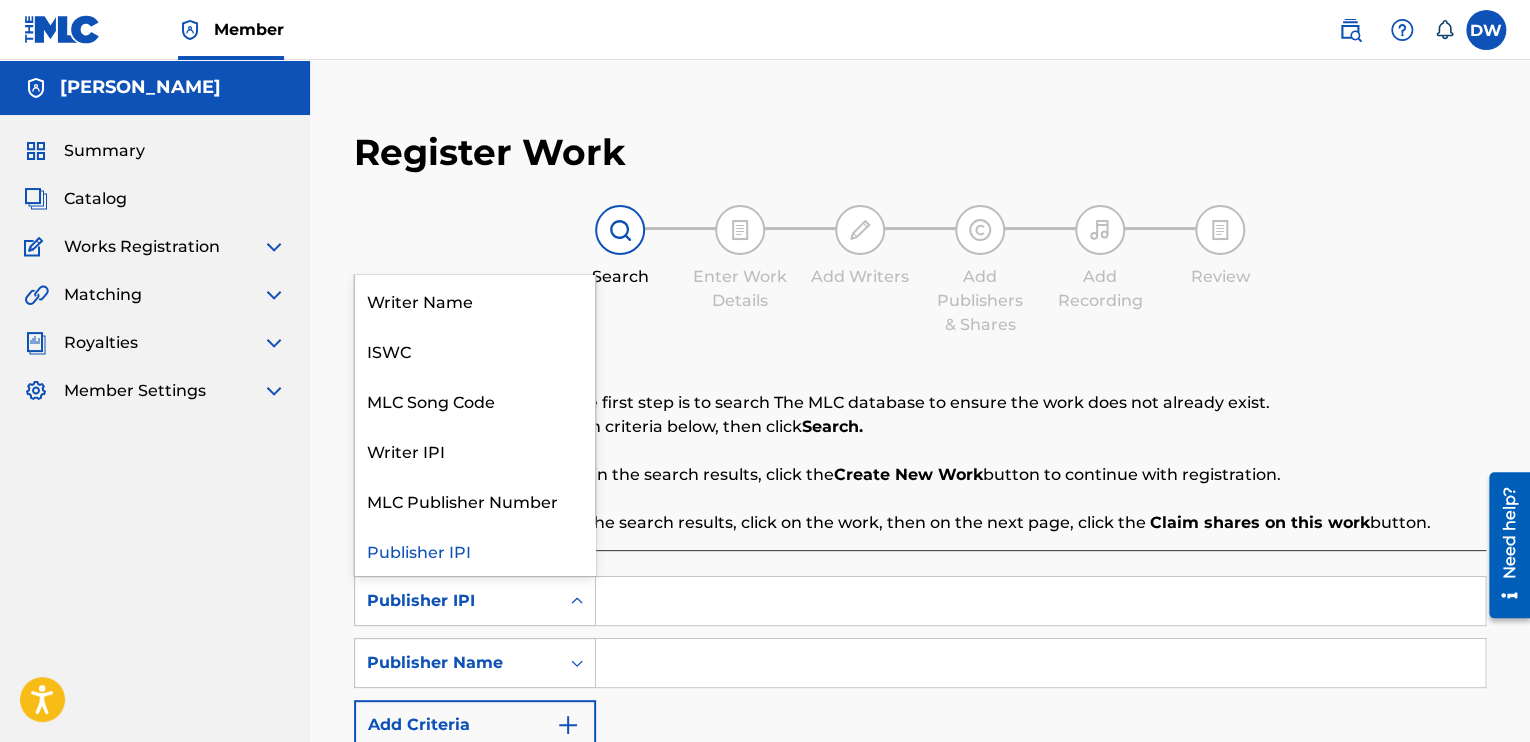 click 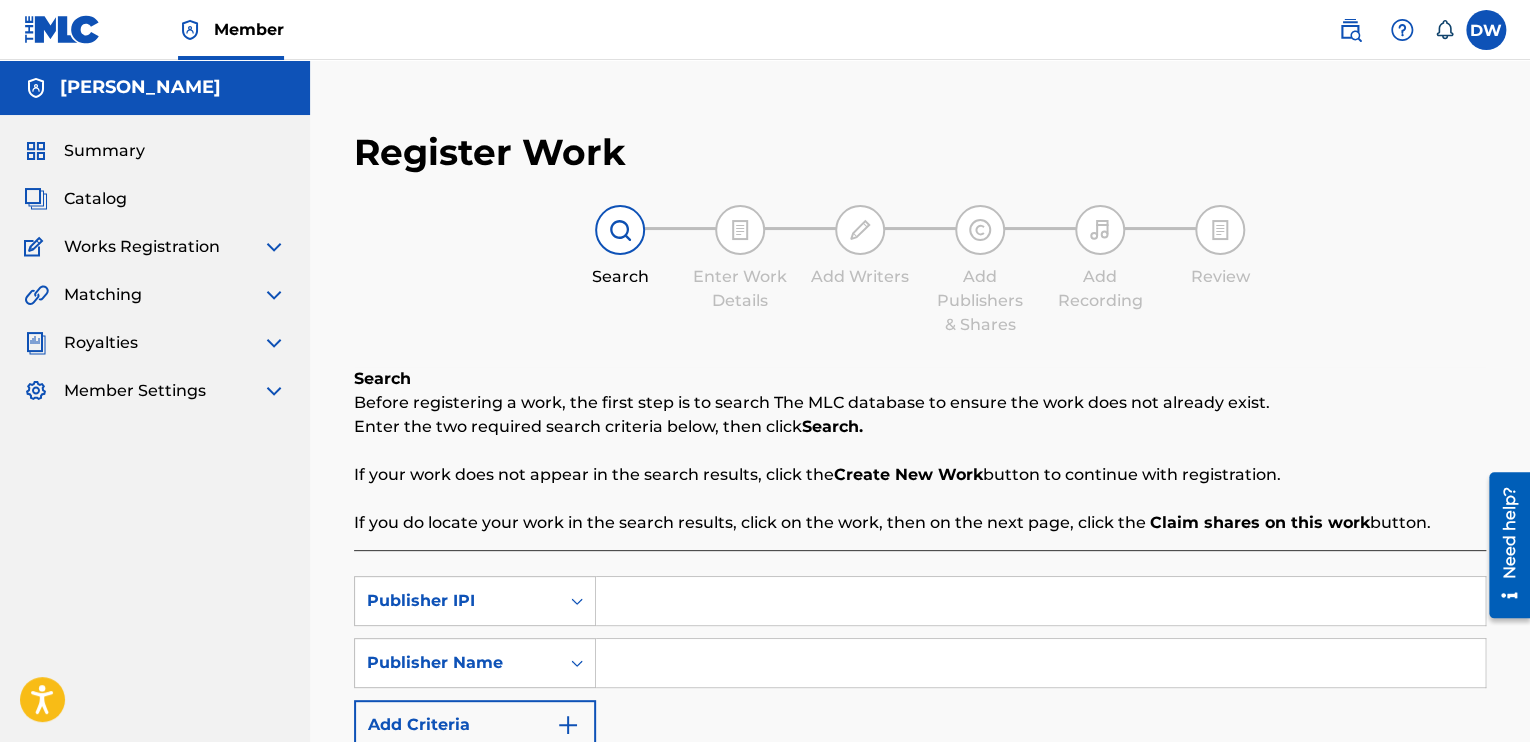 drag, startPoint x: 572, startPoint y: 590, endPoint x: 564, endPoint y: 612, distance: 23.409399 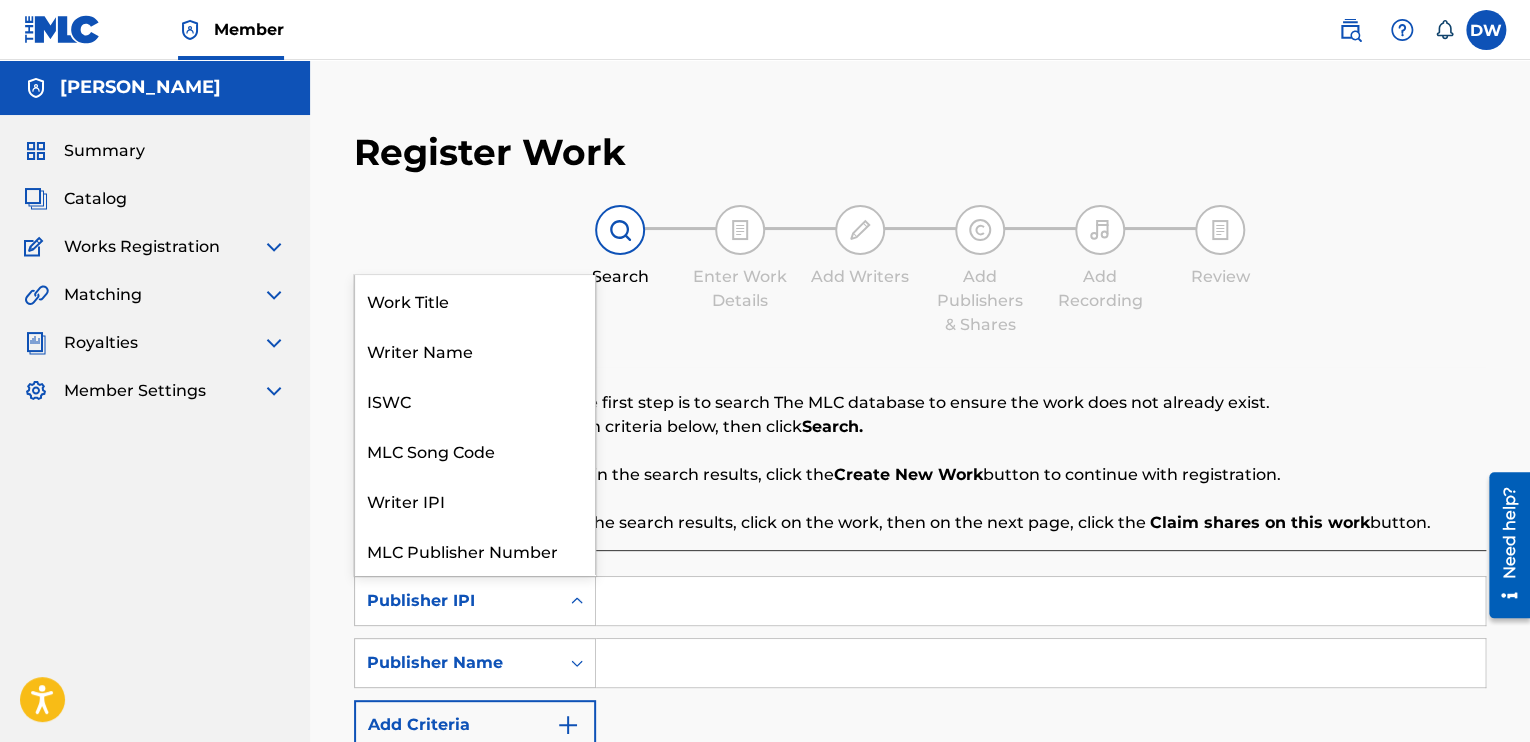 scroll, scrollTop: 50, scrollLeft: 0, axis: vertical 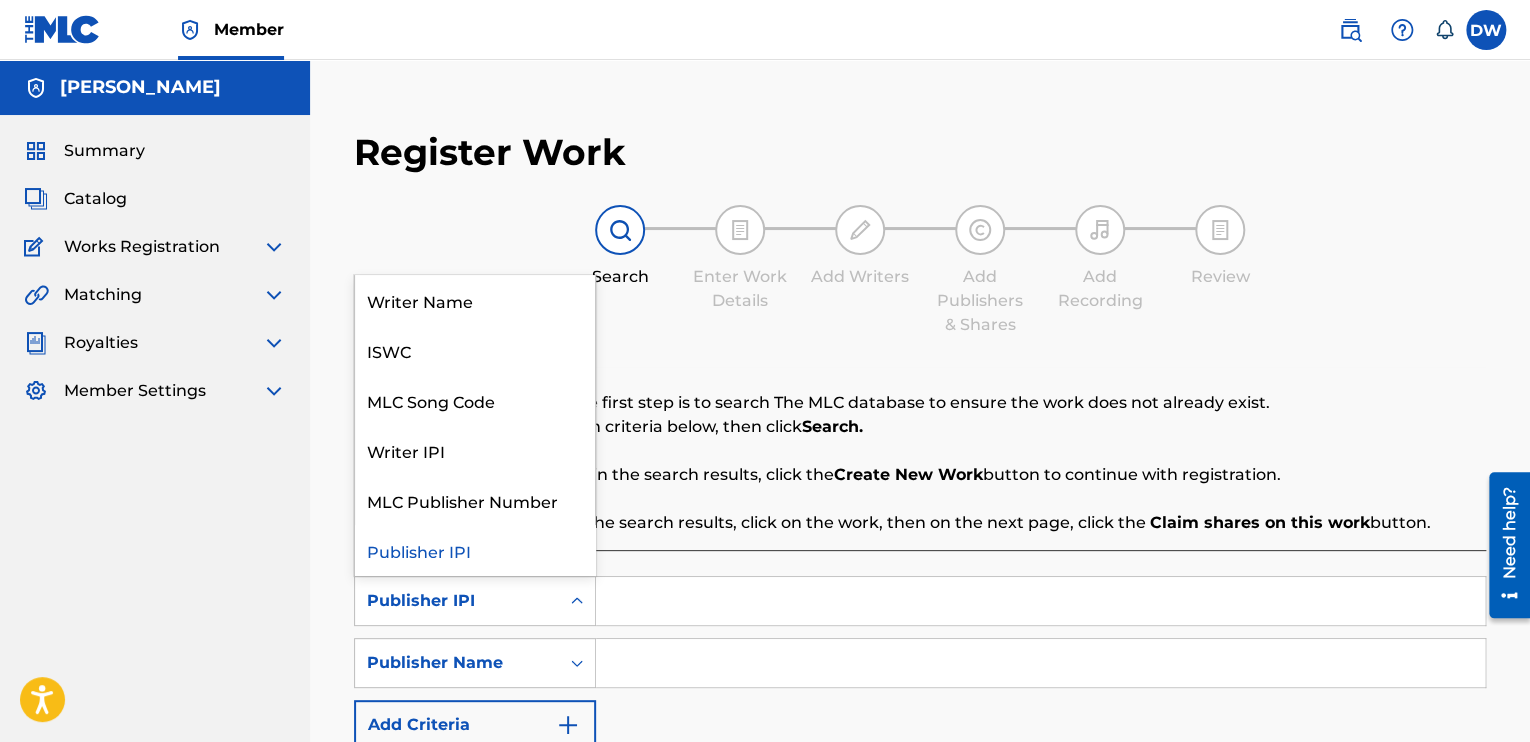 click at bounding box center (577, 601) 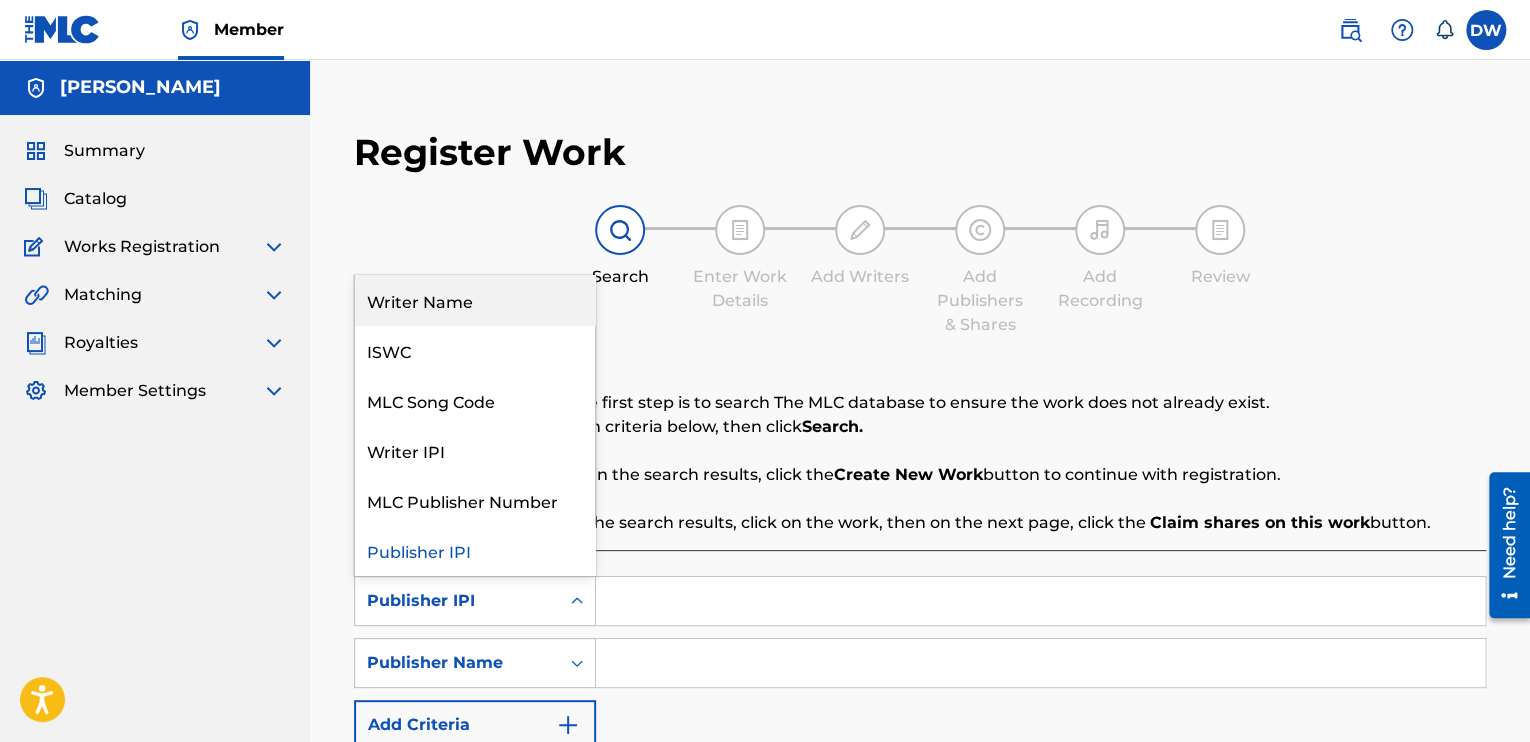 click on "Writer Name" at bounding box center [475, 300] 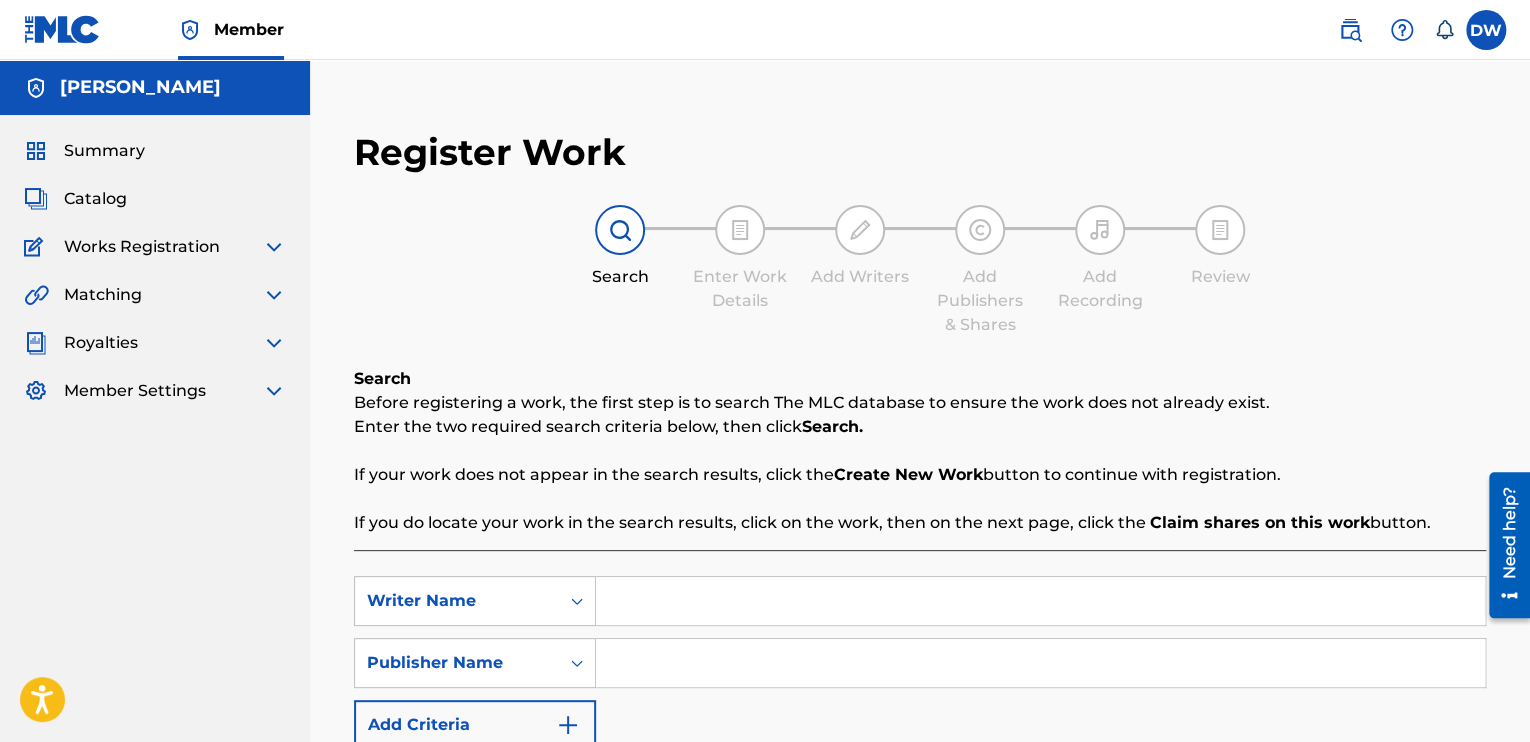 click at bounding box center [1040, 601] 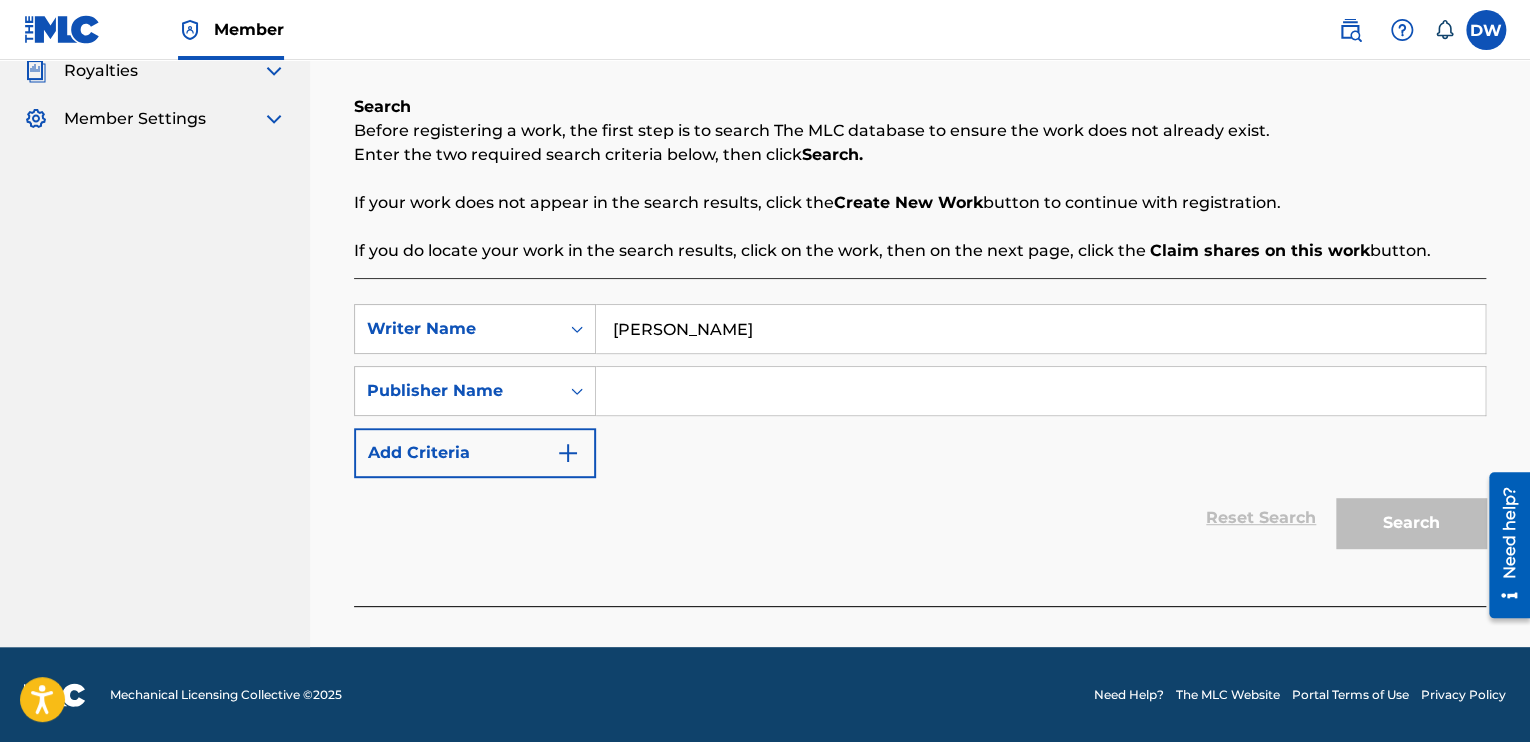 scroll, scrollTop: 272, scrollLeft: 0, axis: vertical 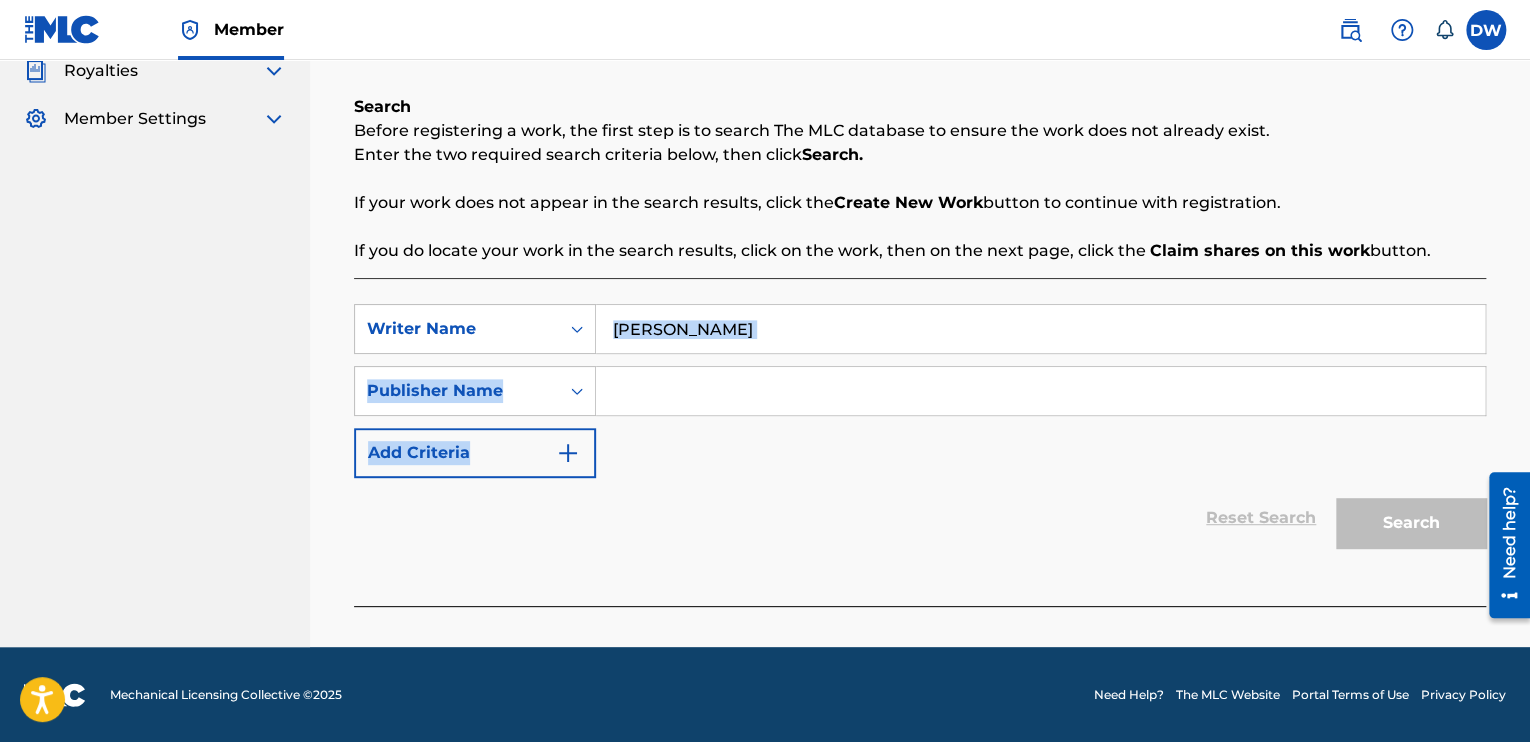 drag, startPoint x: 840, startPoint y: 465, endPoint x: 741, endPoint y: 325, distance: 171.4672 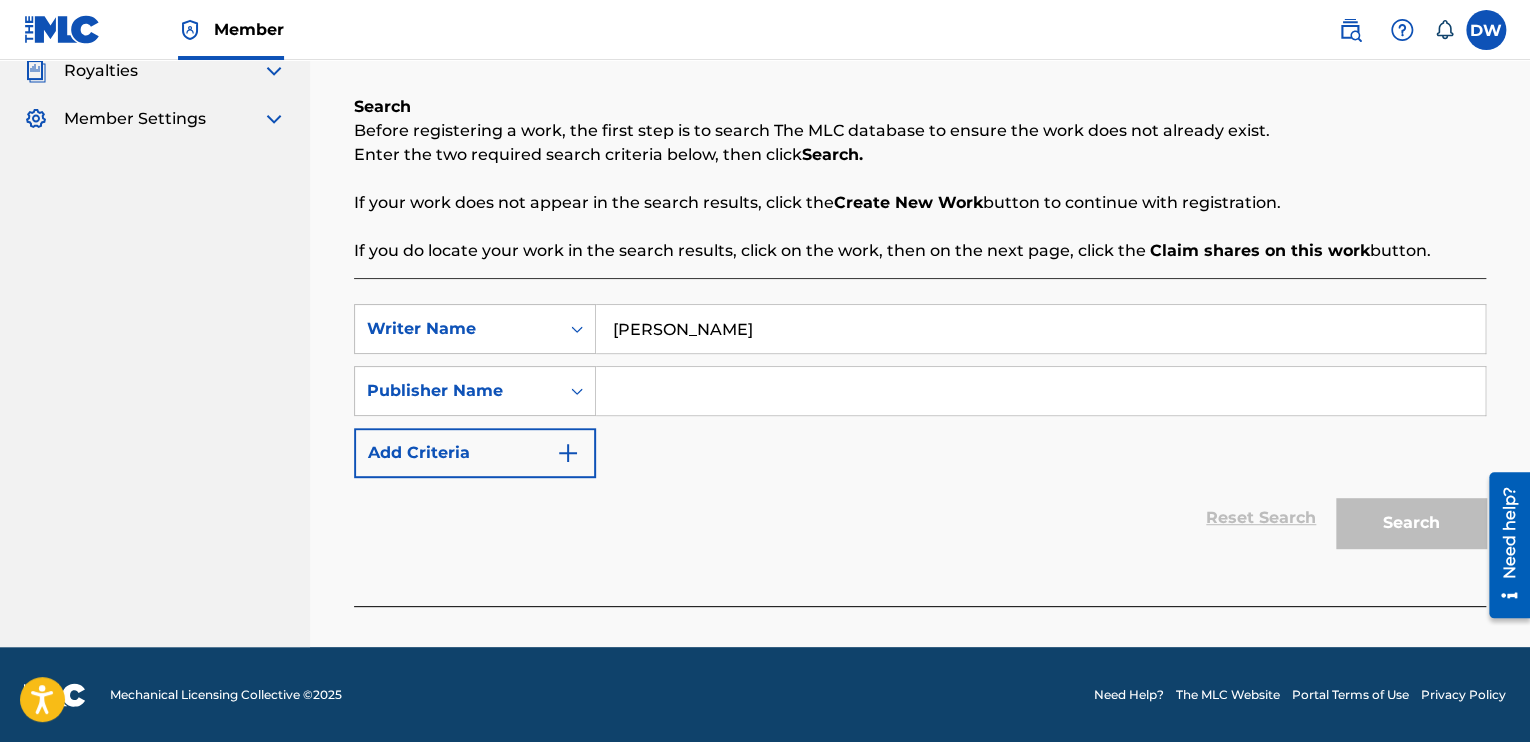 click on "delvin wright" at bounding box center [1040, 329] 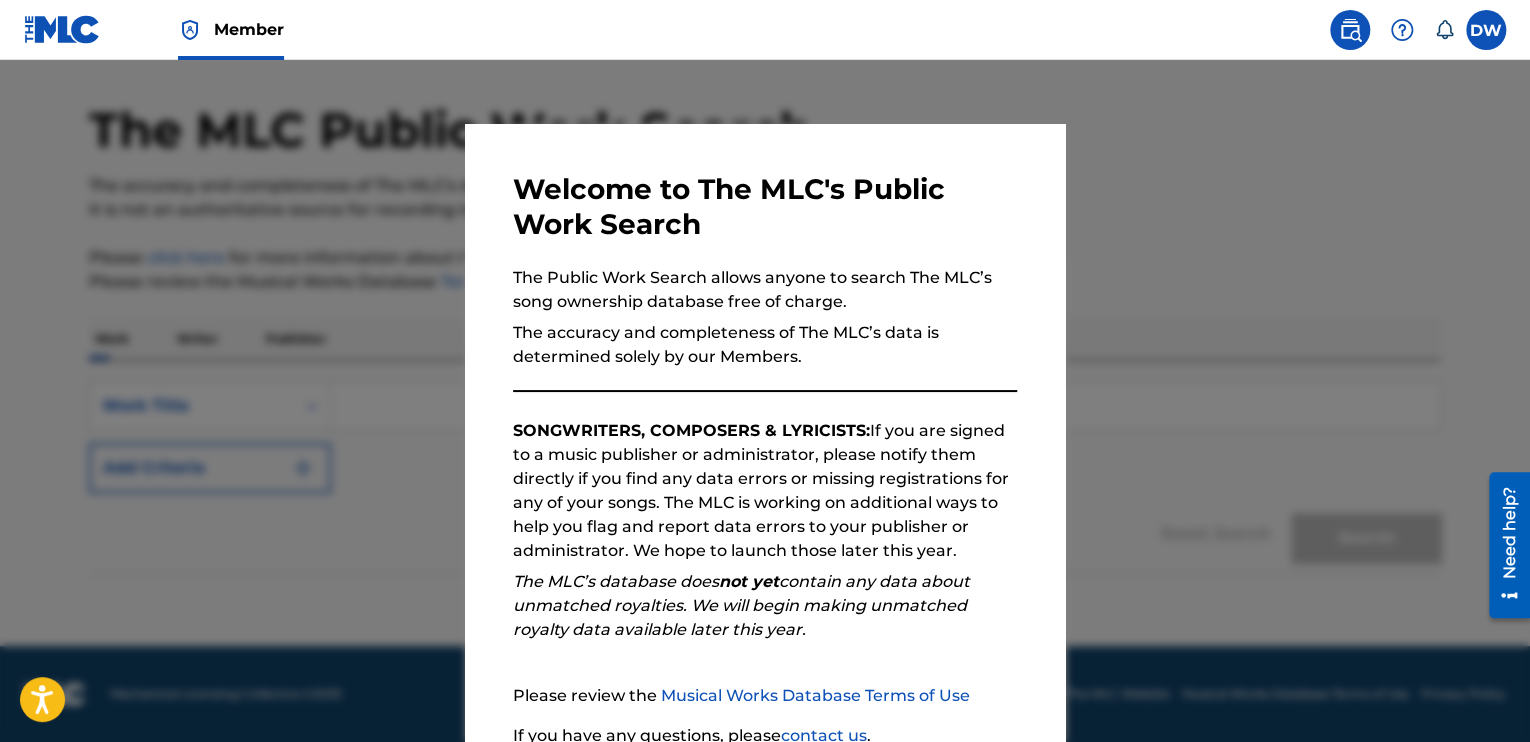 scroll, scrollTop: 0, scrollLeft: 0, axis: both 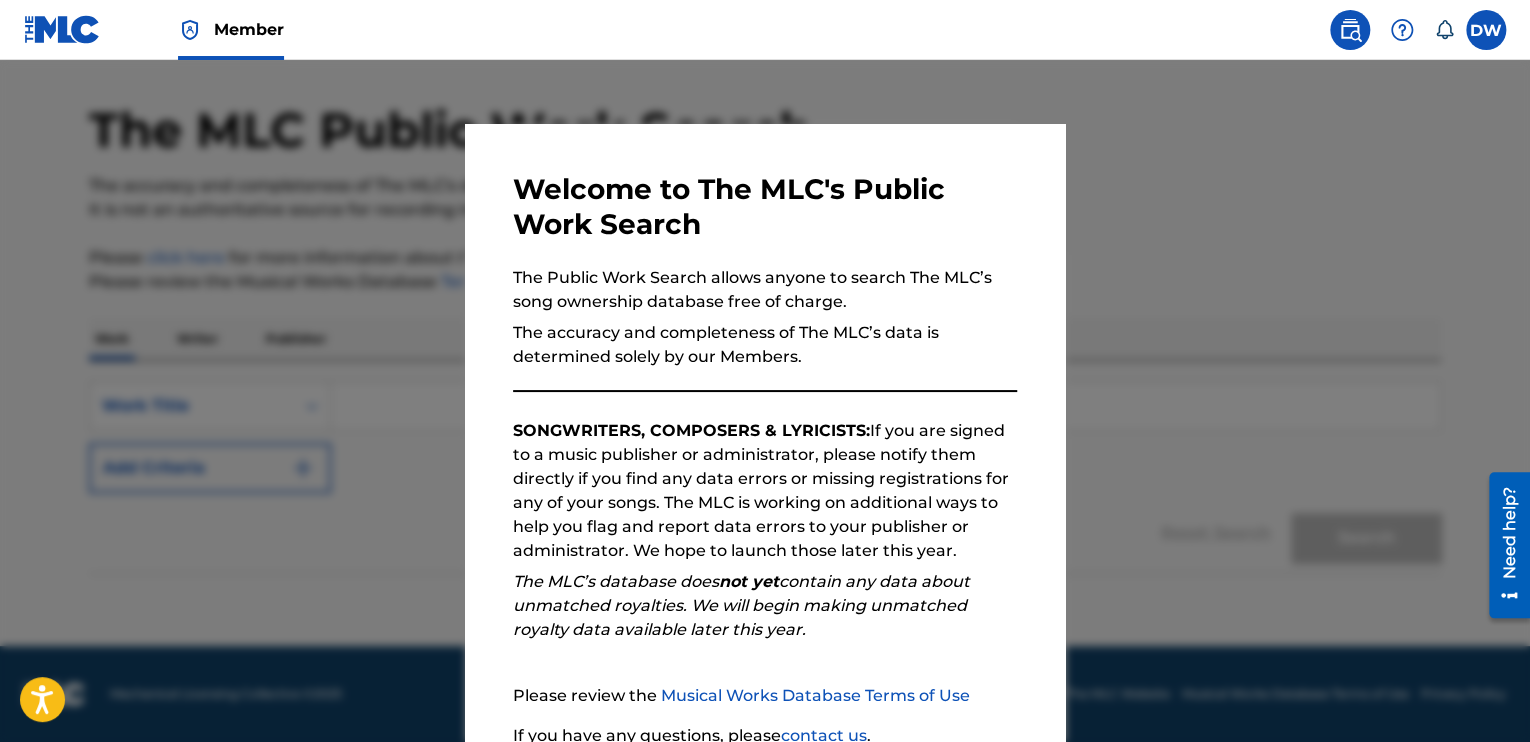 click on "Musical Works Database Terms of Use" at bounding box center (815, 695) 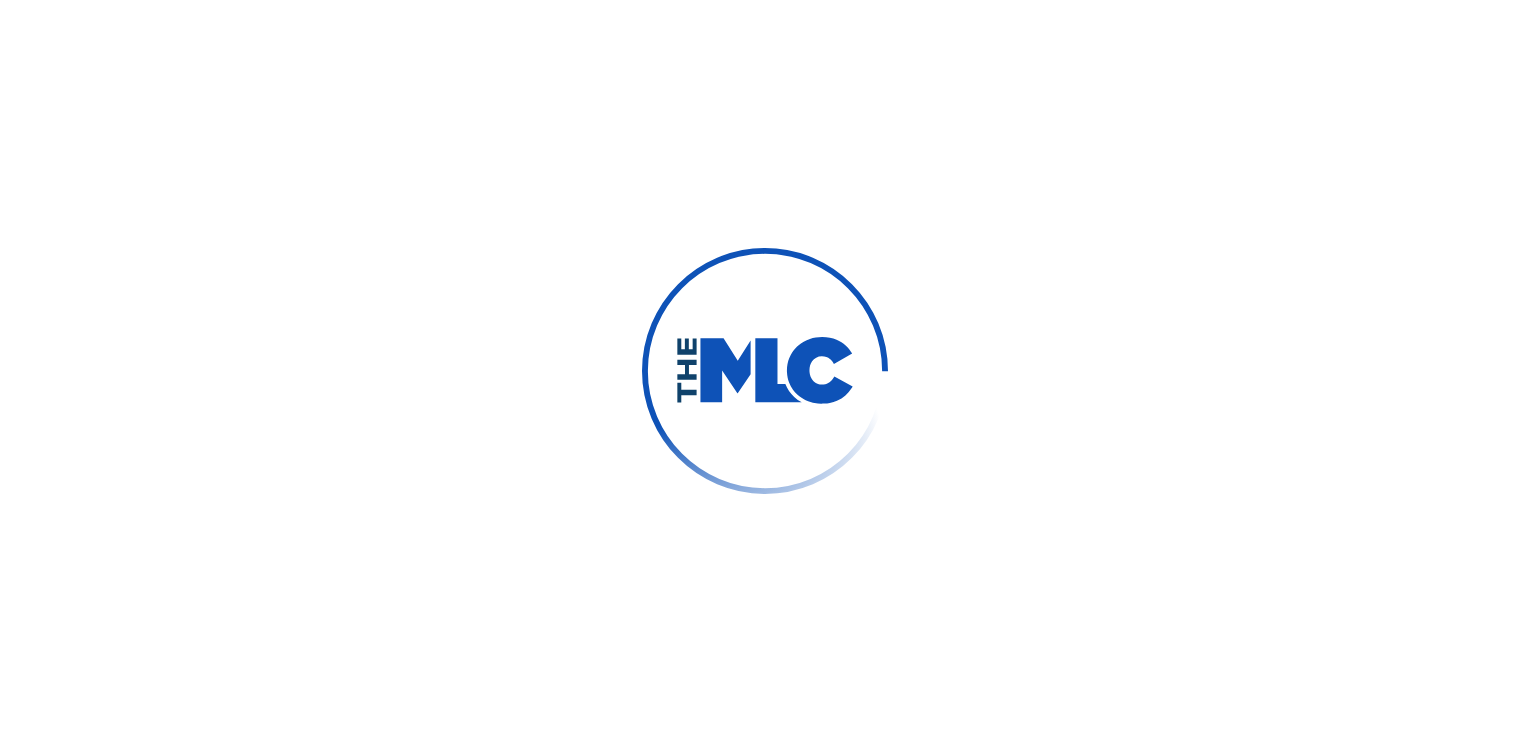 scroll, scrollTop: 0, scrollLeft: 0, axis: both 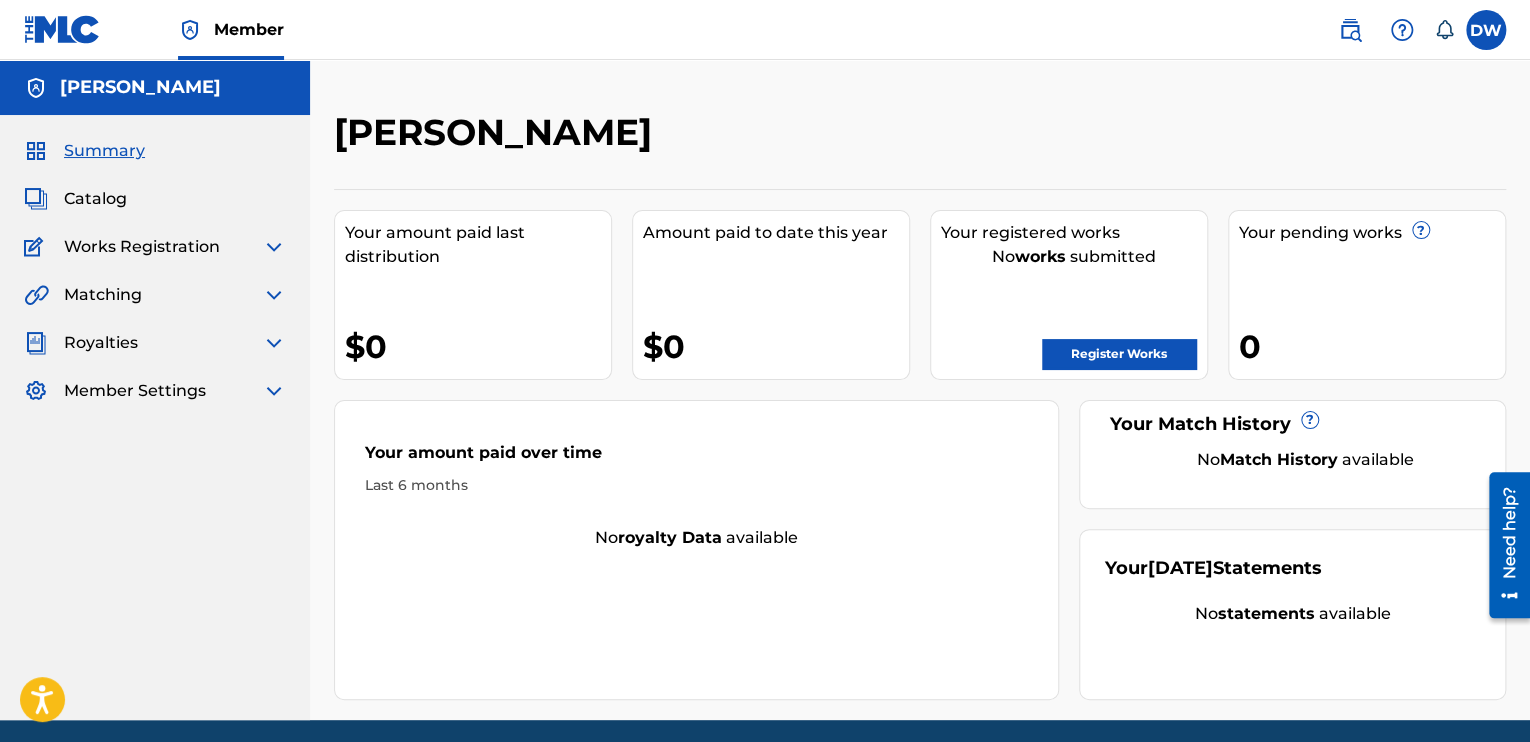 click on "Register Works" at bounding box center (1119, 354) 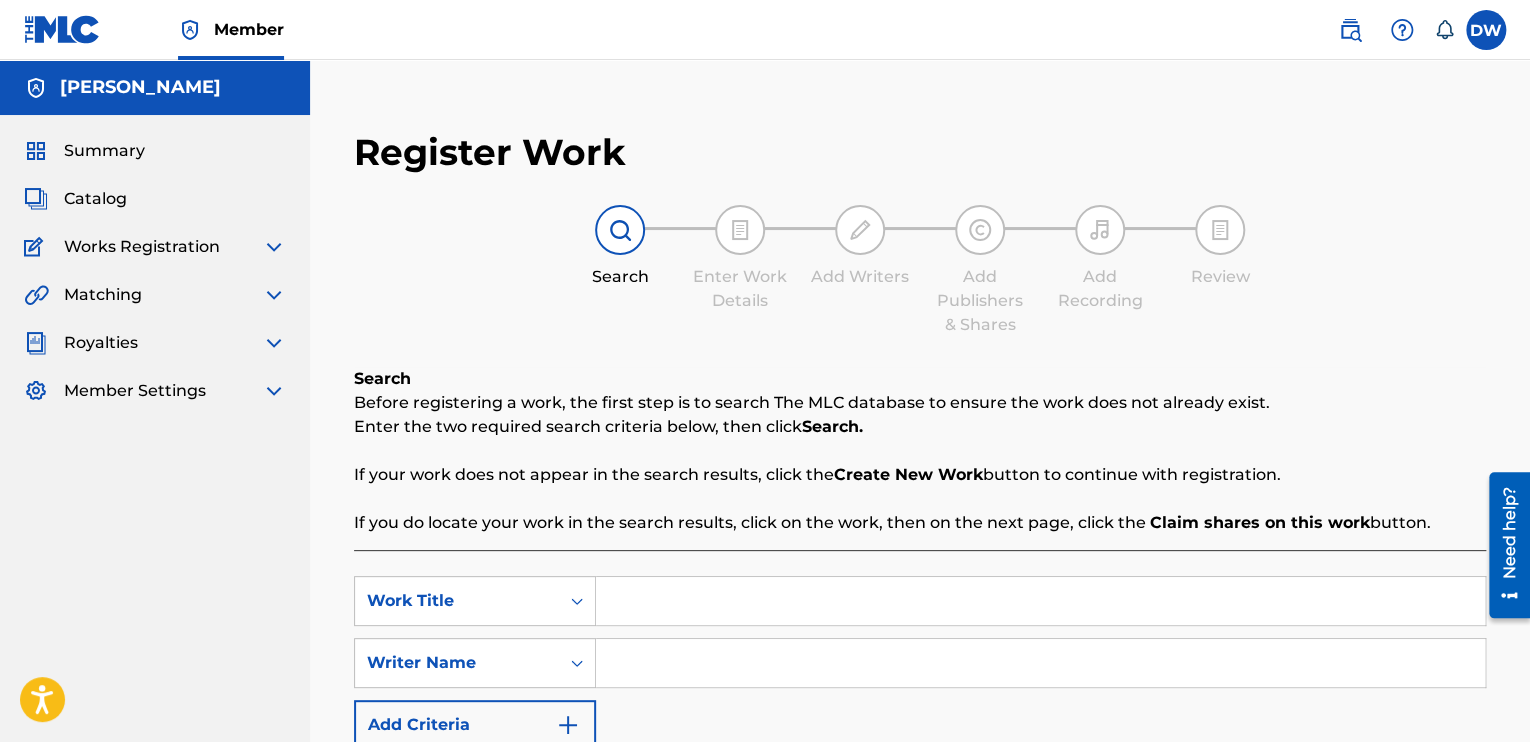 click at bounding box center [1350, 30] 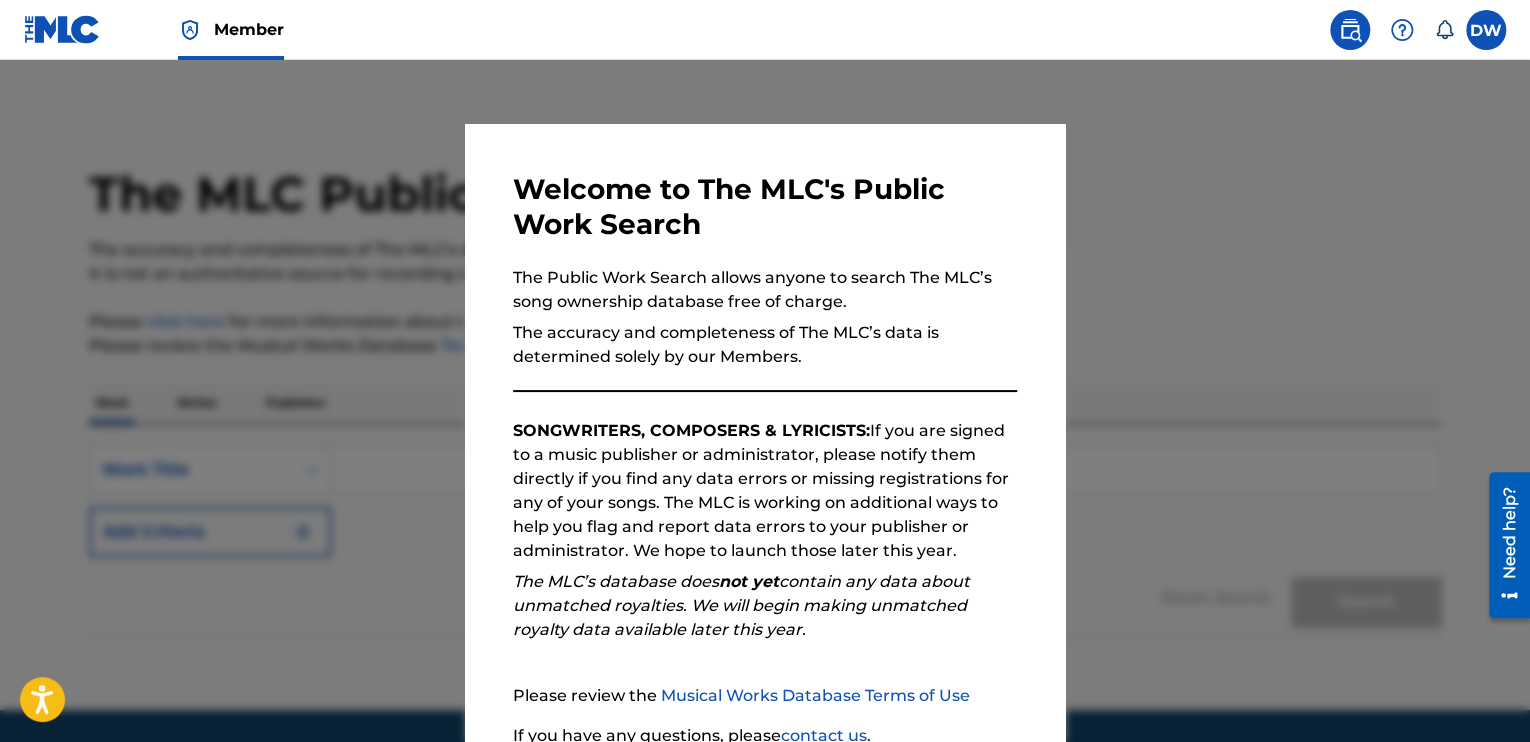 click at bounding box center [765, 431] 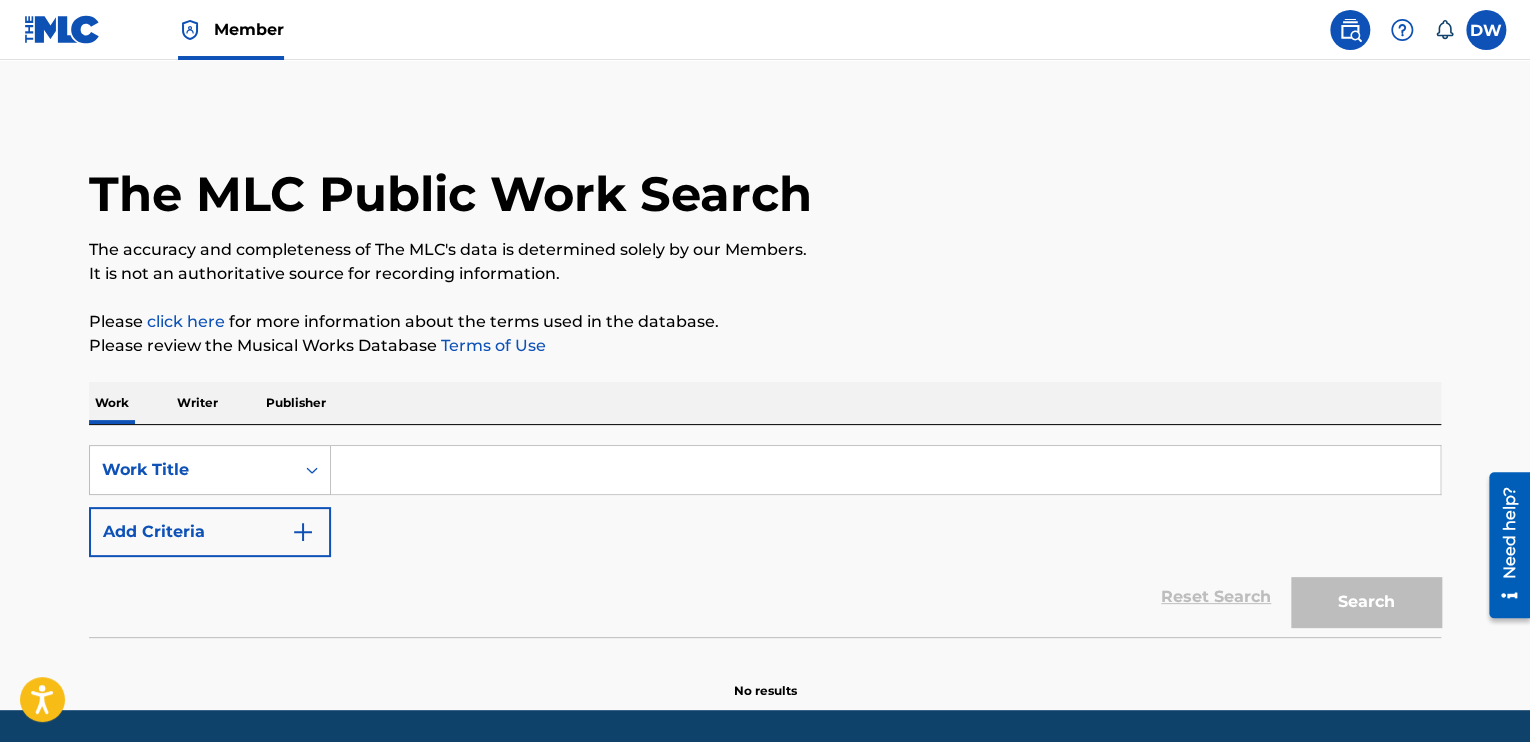 click on "Writer" at bounding box center (197, 403) 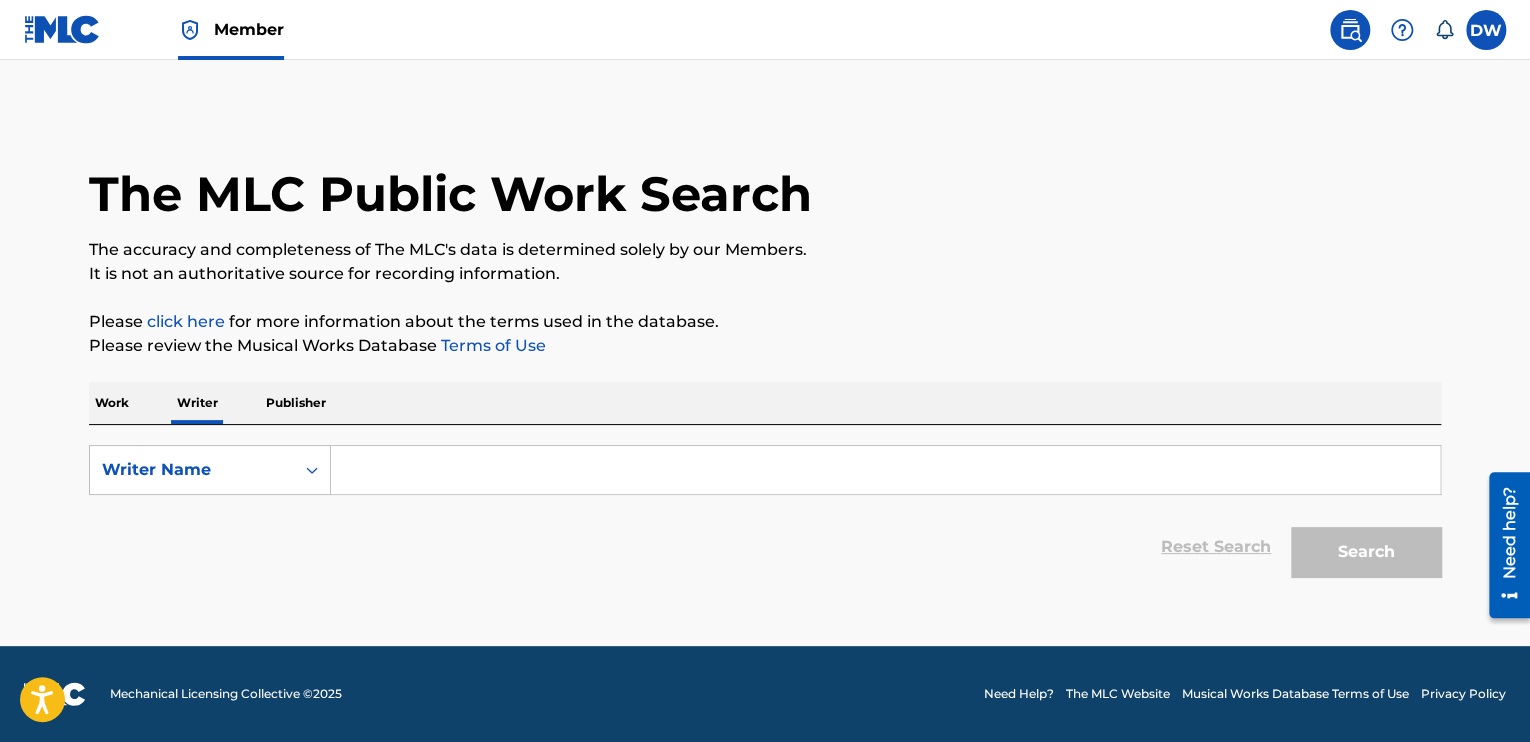 click on "Publisher" at bounding box center (296, 403) 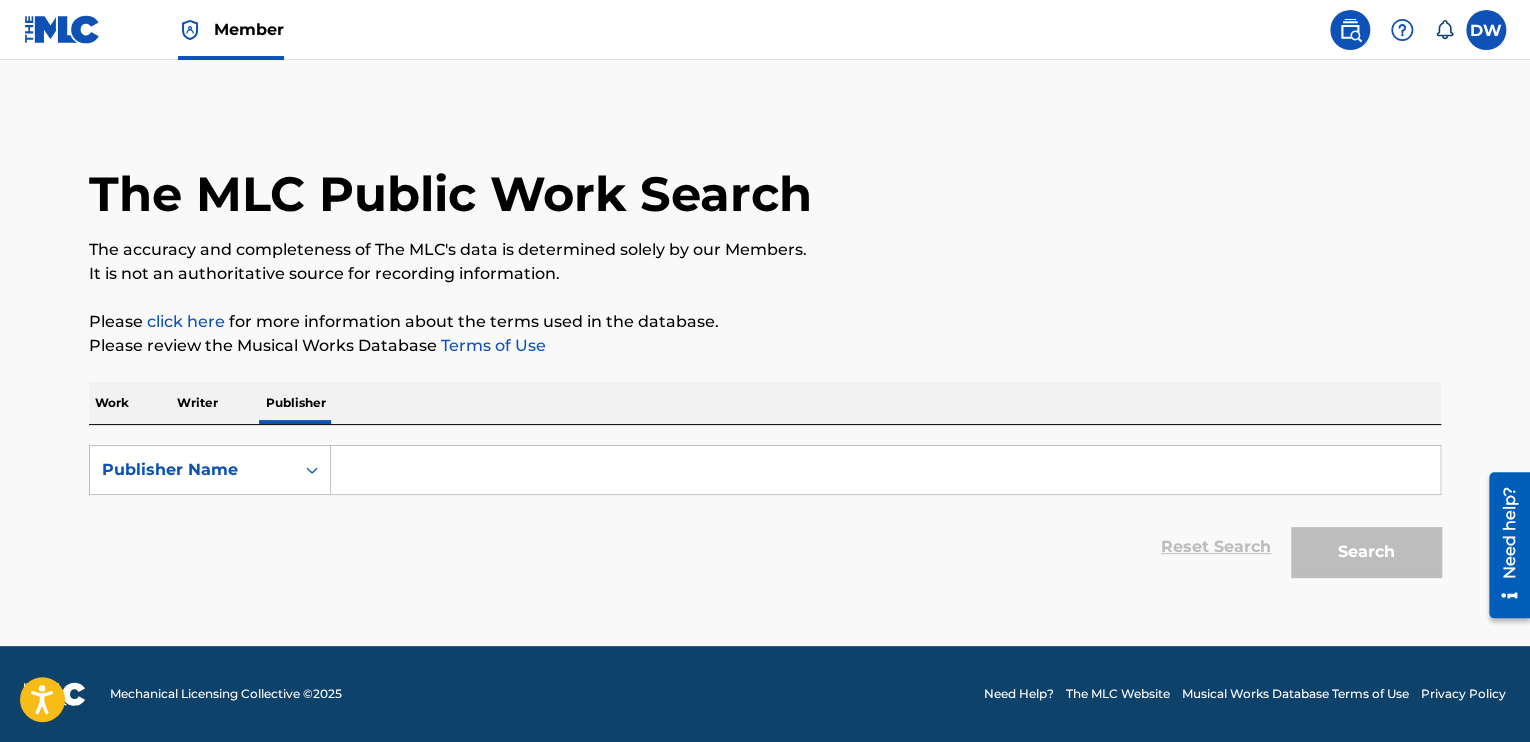 click on "click here" at bounding box center (186, 321) 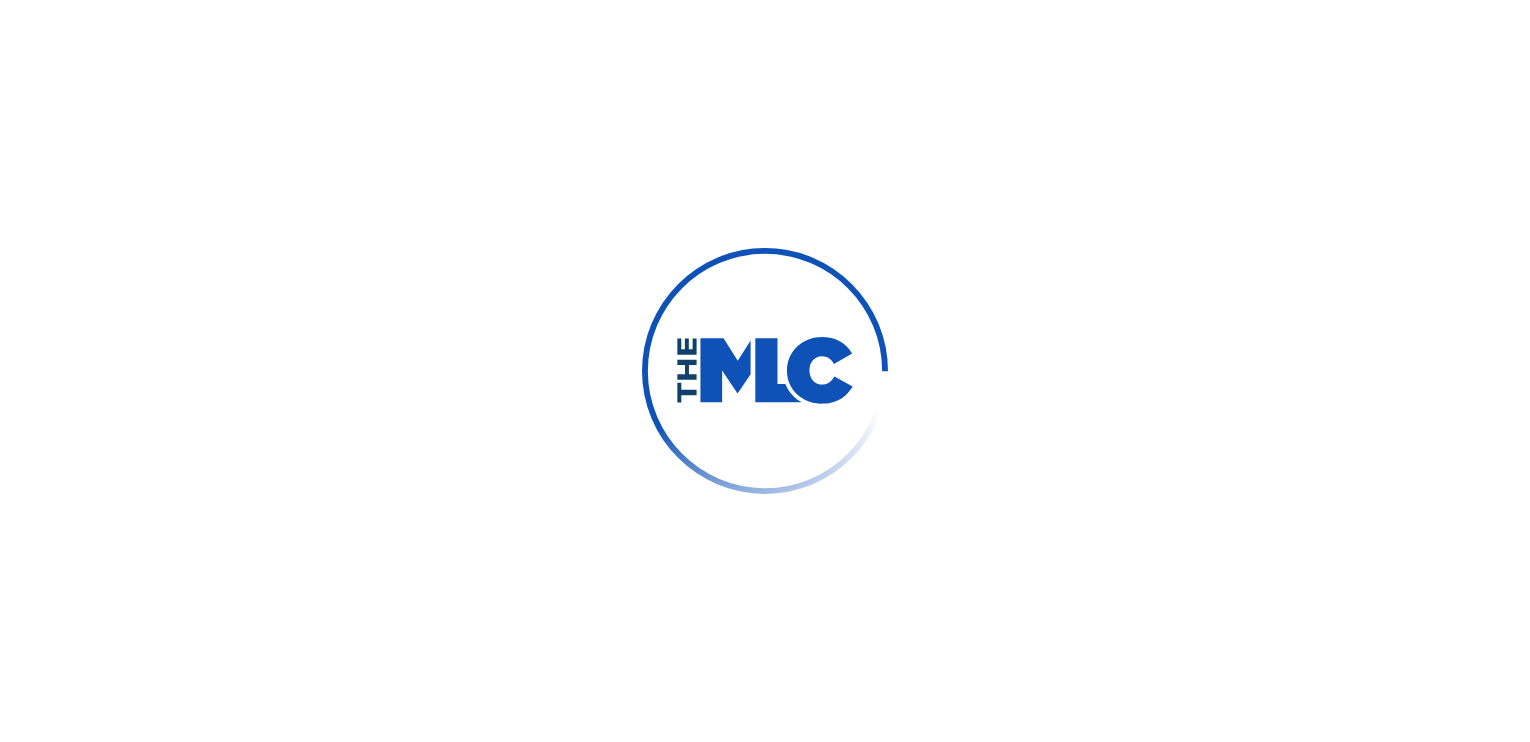 scroll, scrollTop: 0, scrollLeft: 0, axis: both 